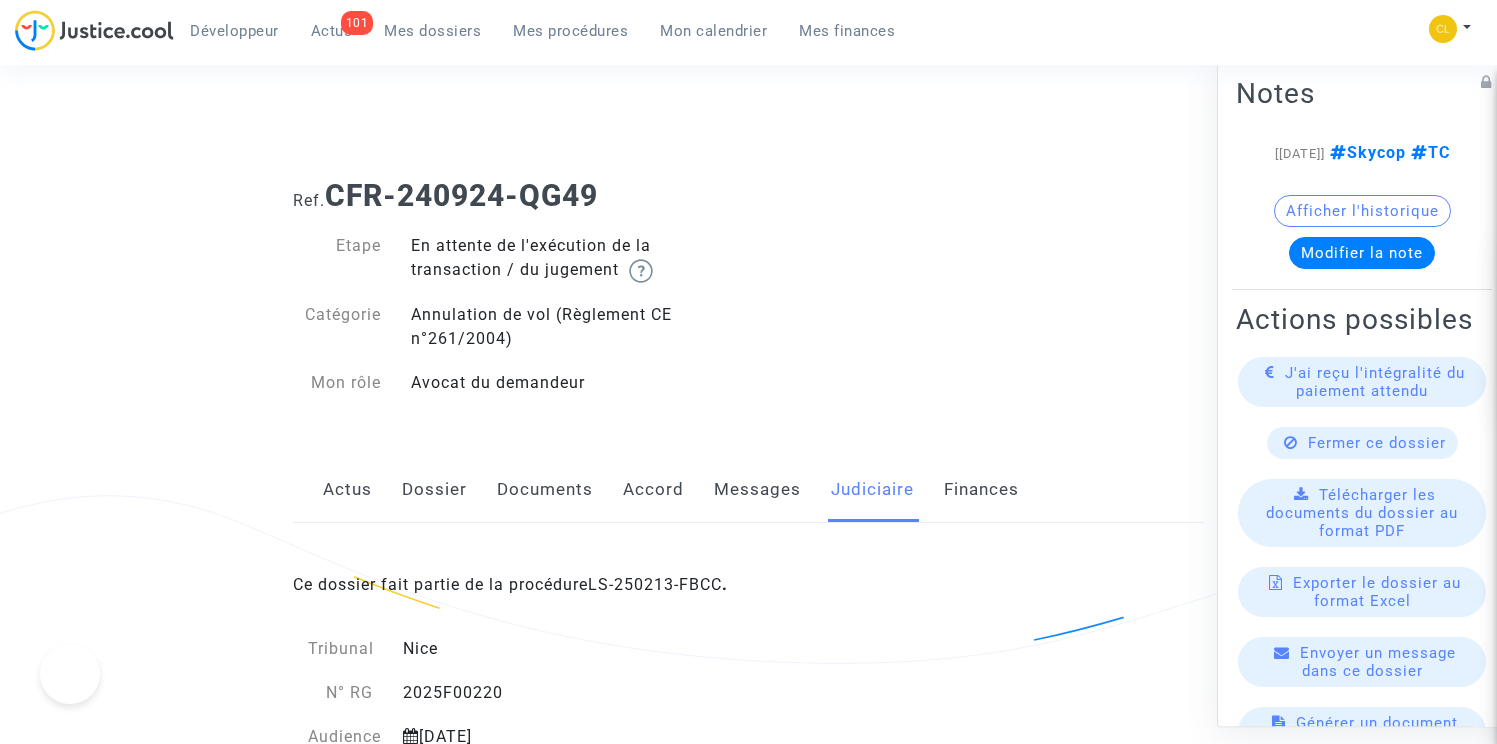scroll, scrollTop: 0, scrollLeft: 0, axis: both 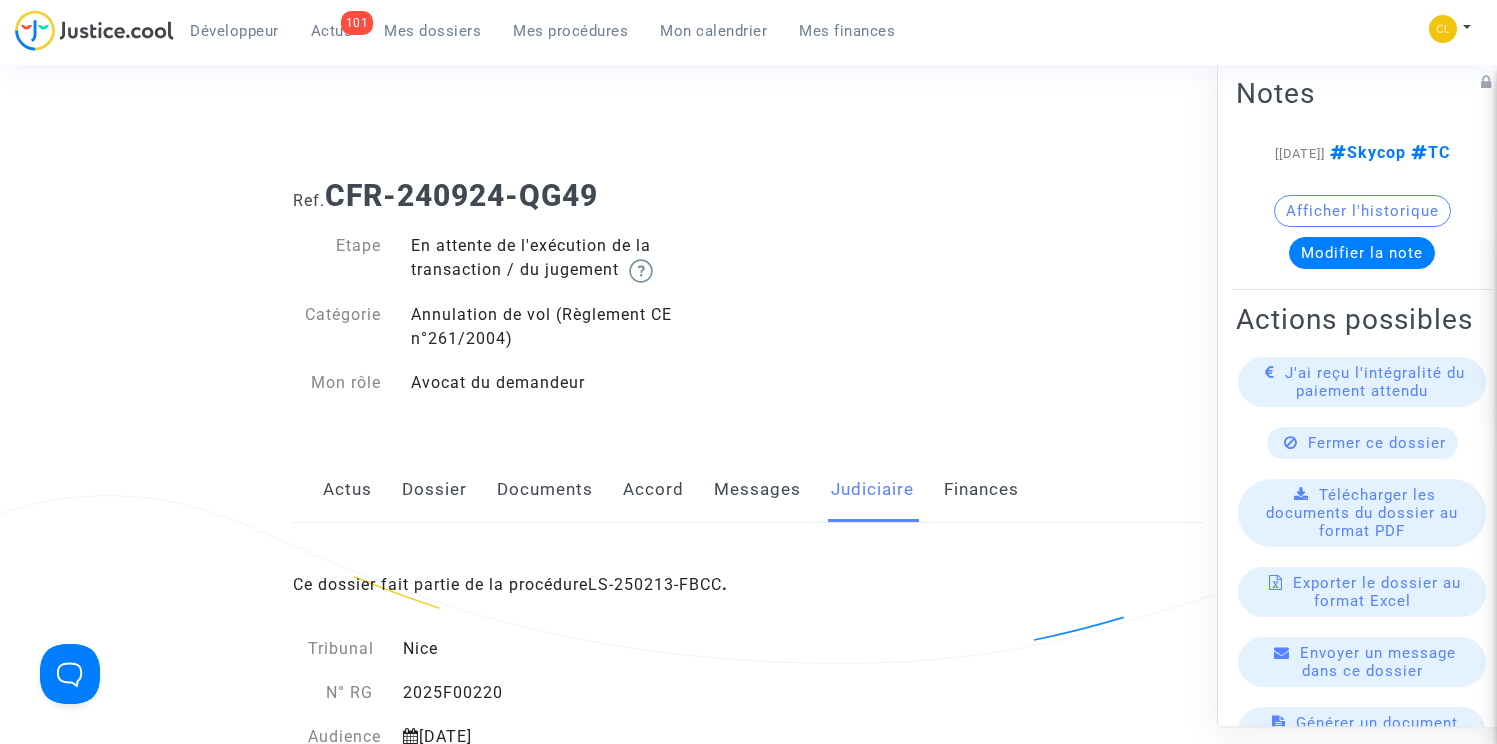 click on "Mes procédures" at bounding box center (570, 31) 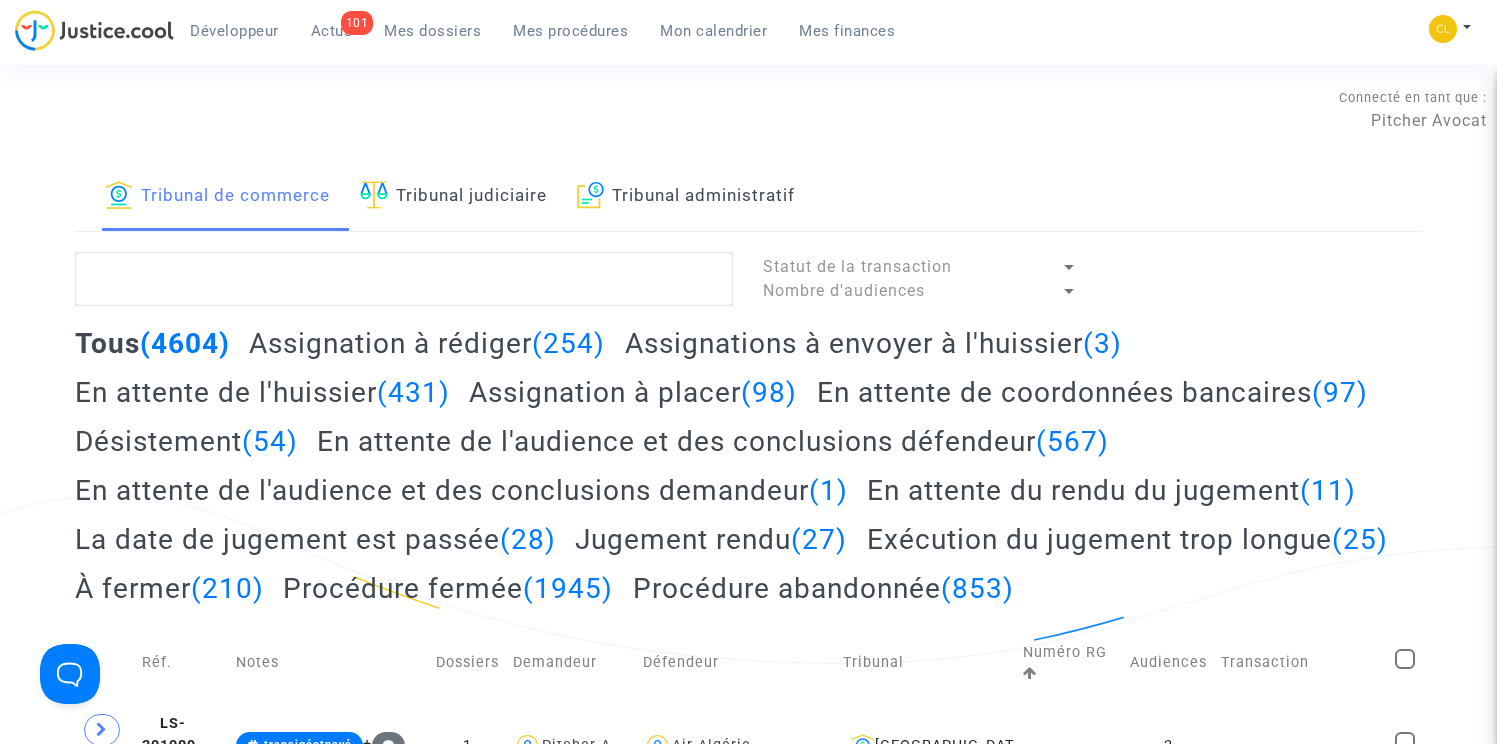 click on "Tribunal judiciaire" 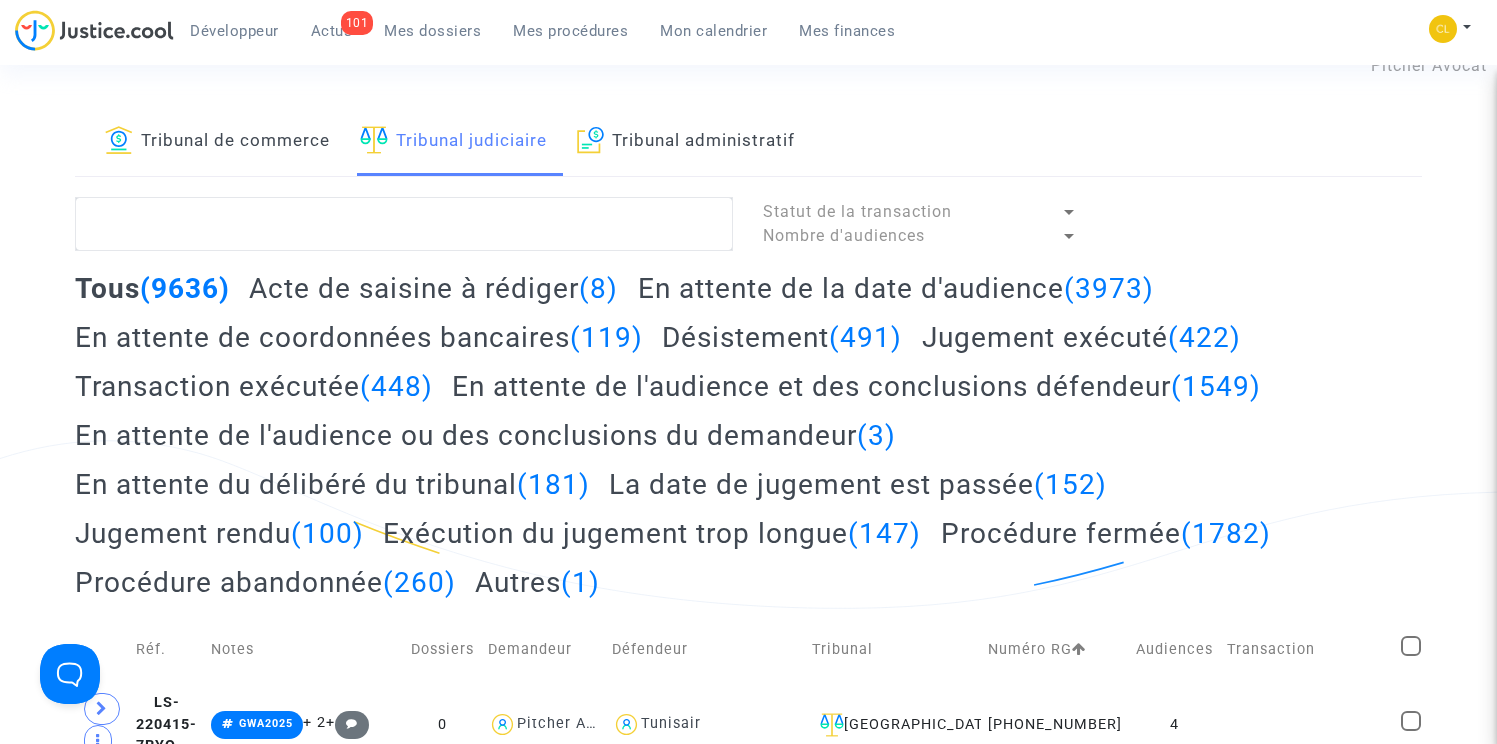 scroll, scrollTop: 67, scrollLeft: 0, axis: vertical 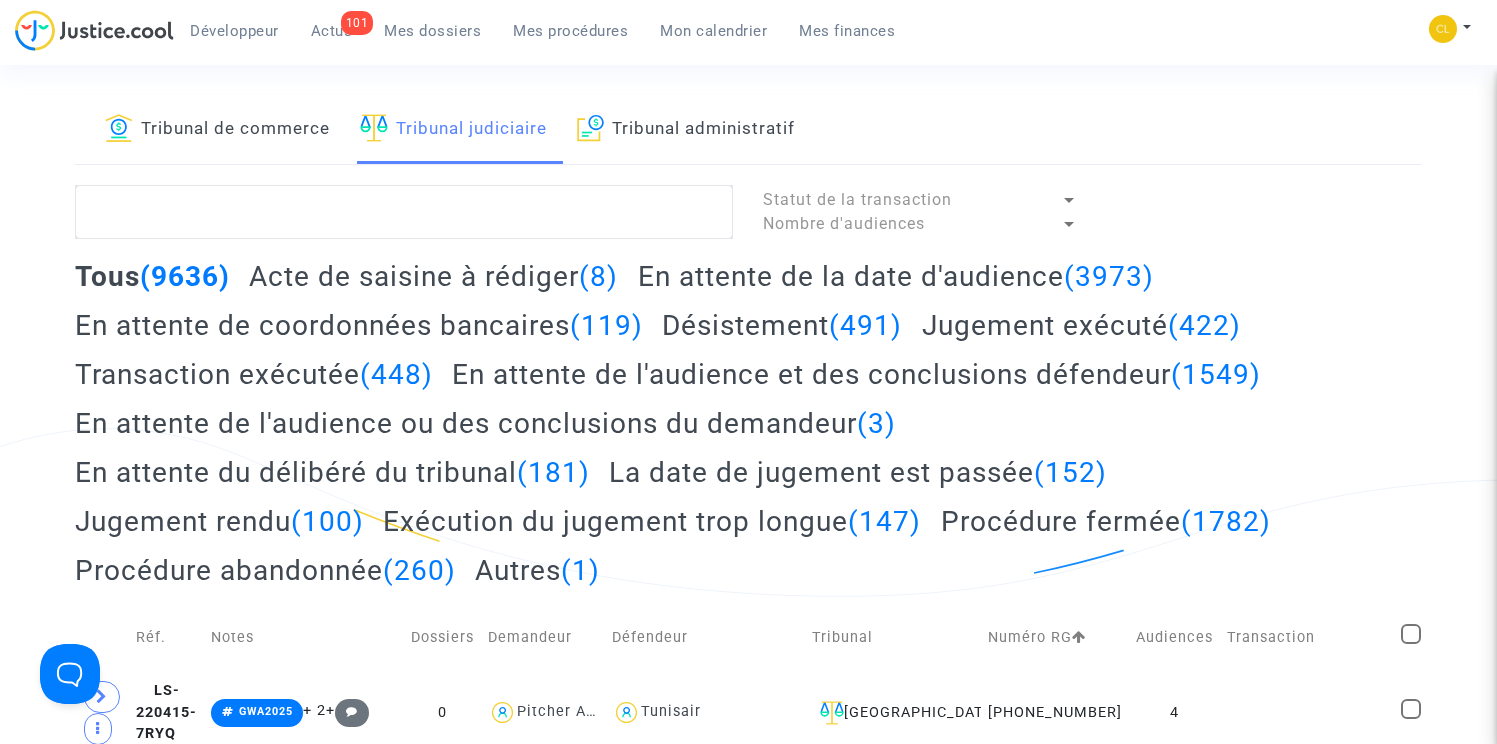 click on "Acte de saisine à rédiger  (8)" 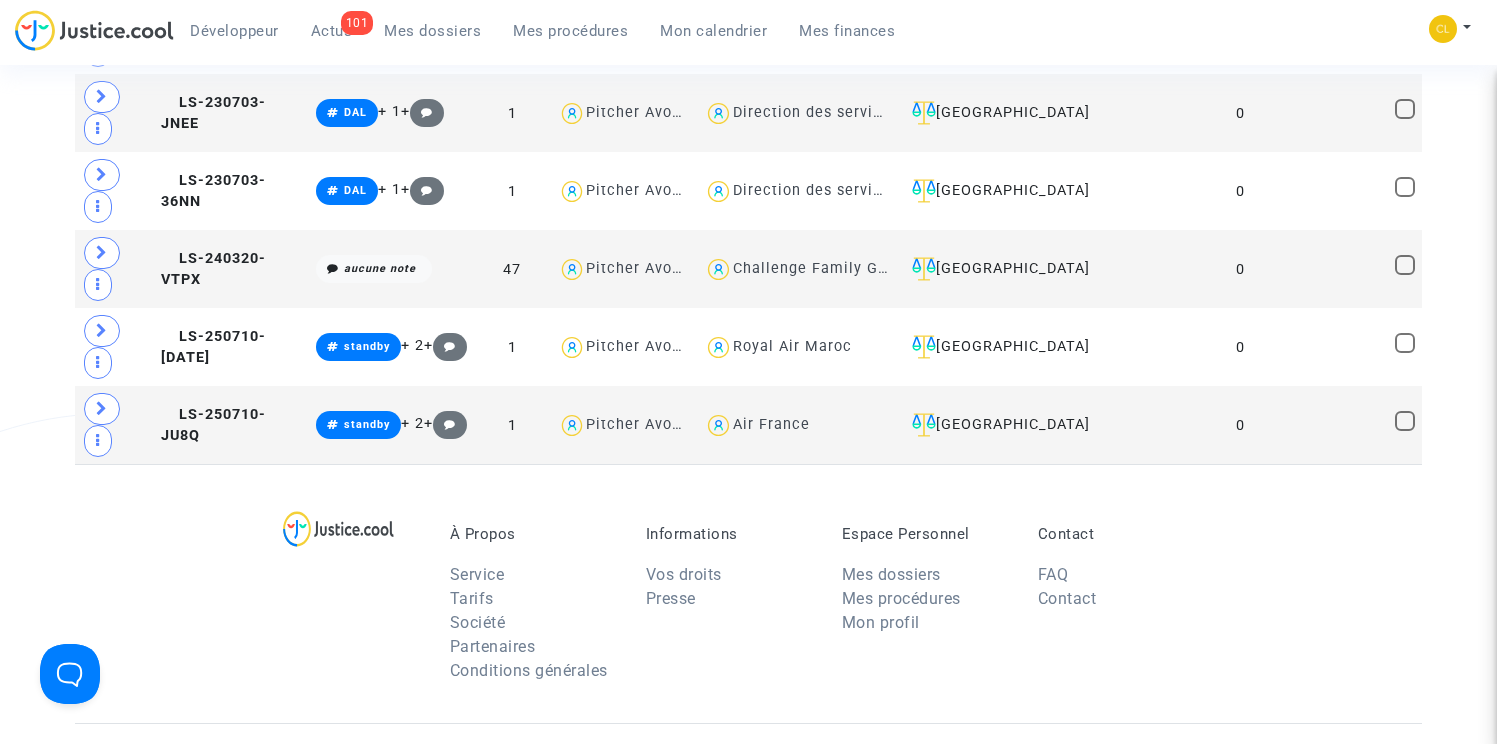 scroll, scrollTop: 952, scrollLeft: 0, axis: vertical 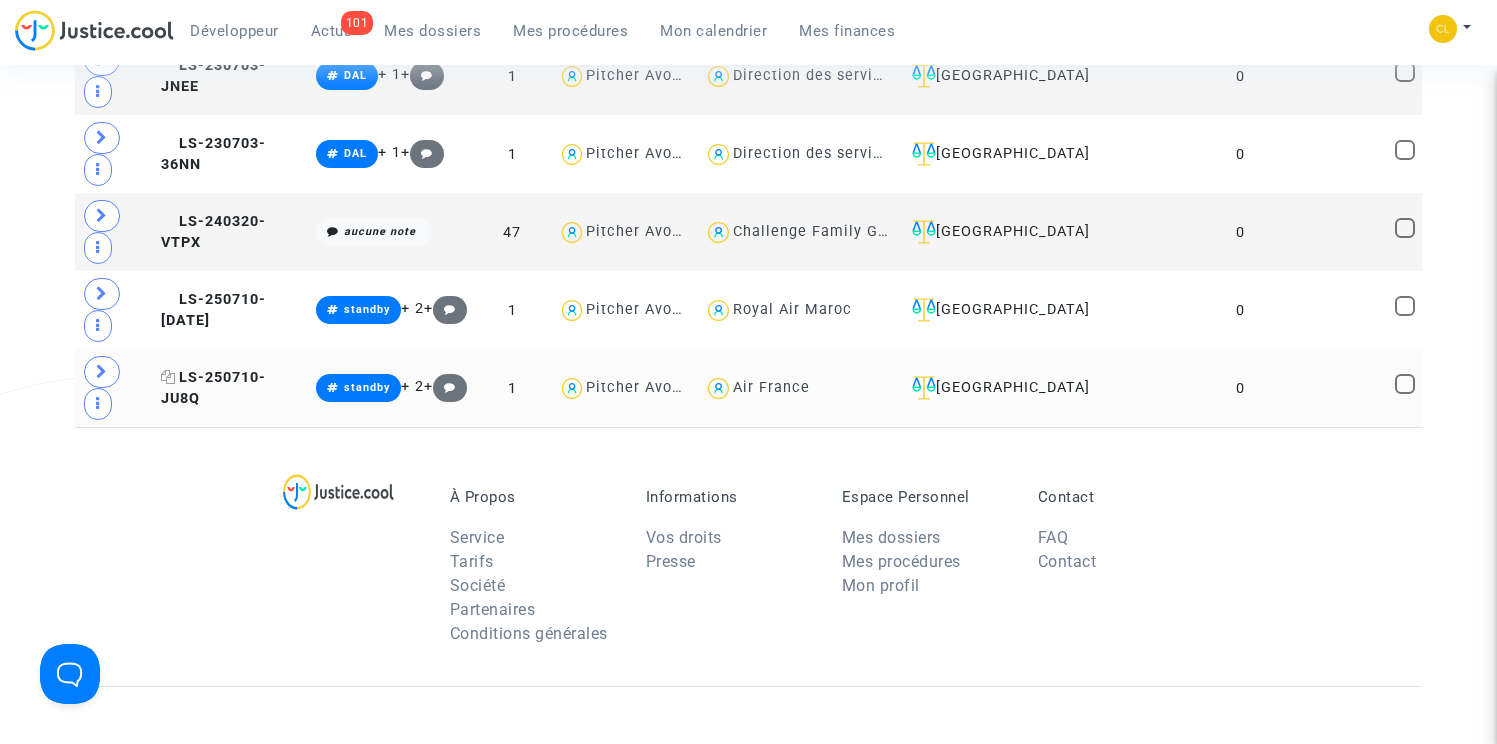 click on "LS-250710-JU8Q" 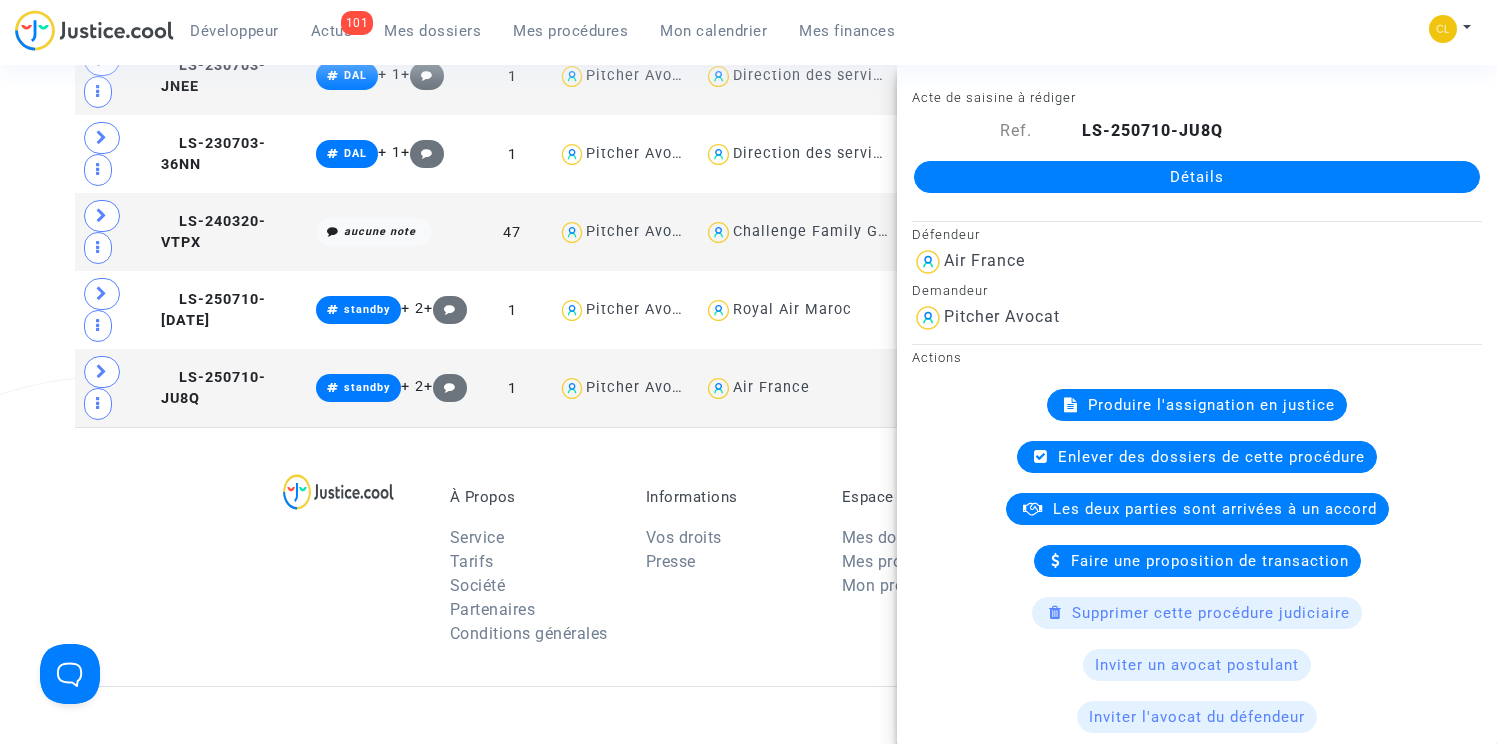 click on "Produire l'assignation en justice" 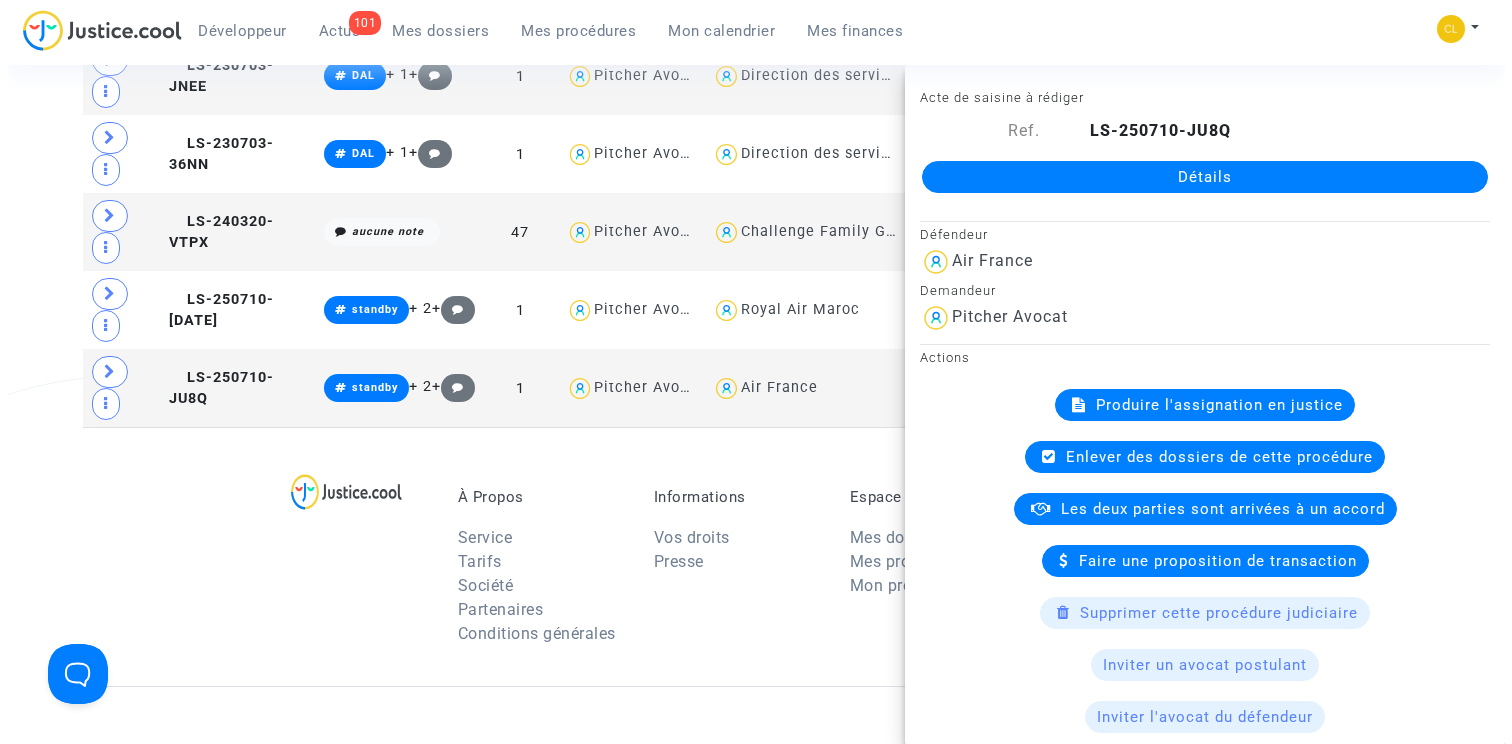 scroll, scrollTop: 0, scrollLeft: 0, axis: both 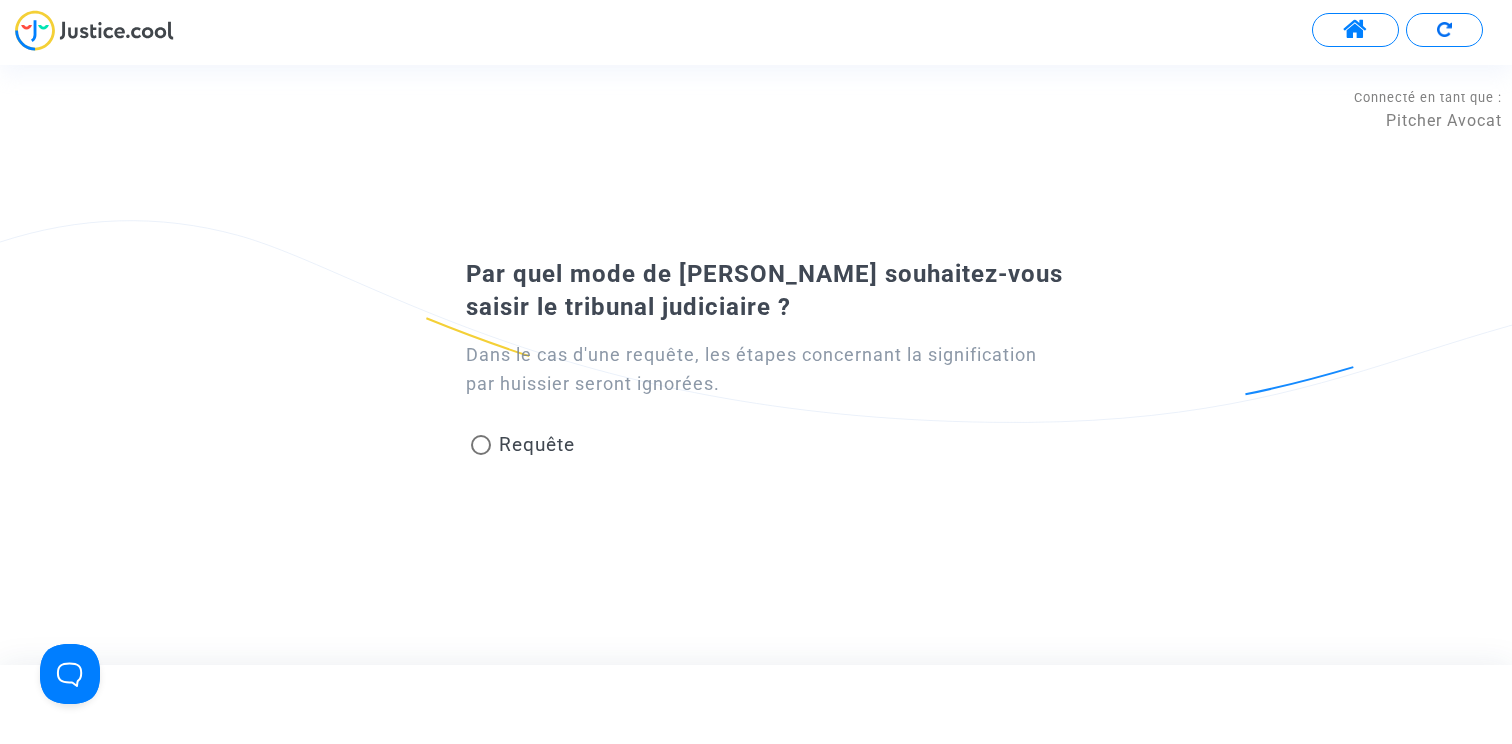 click on "Requête" at bounding box center [537, 444] 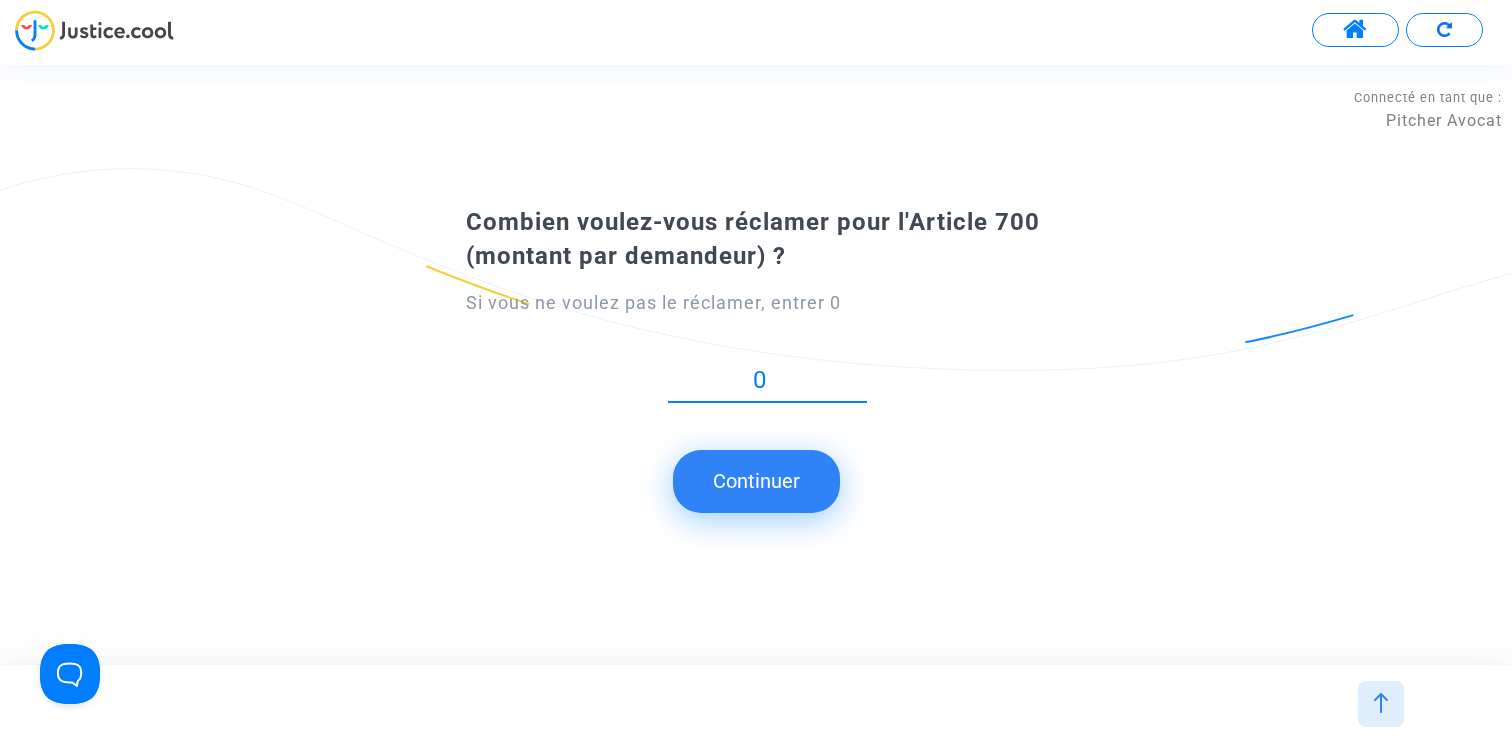 type on "0" 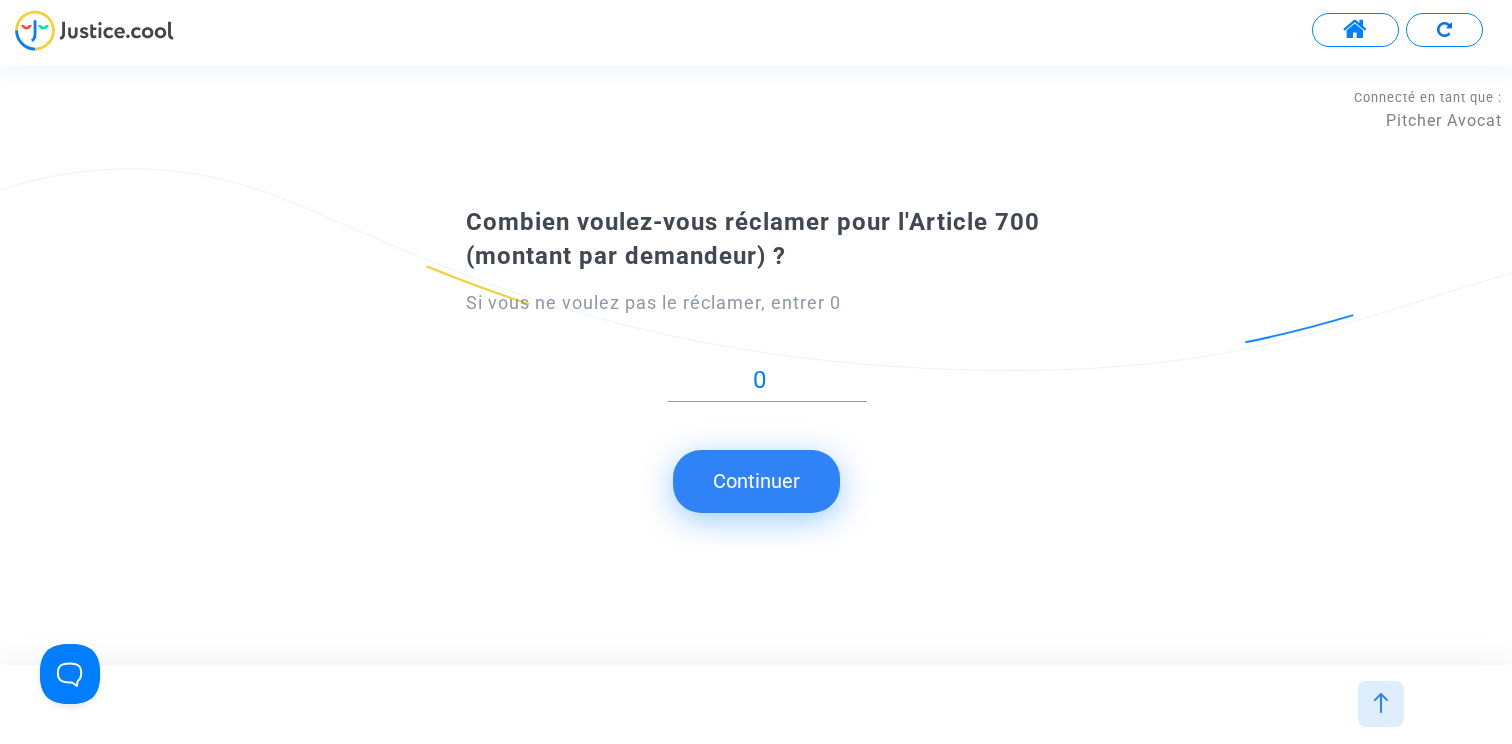 click on "Continuer" 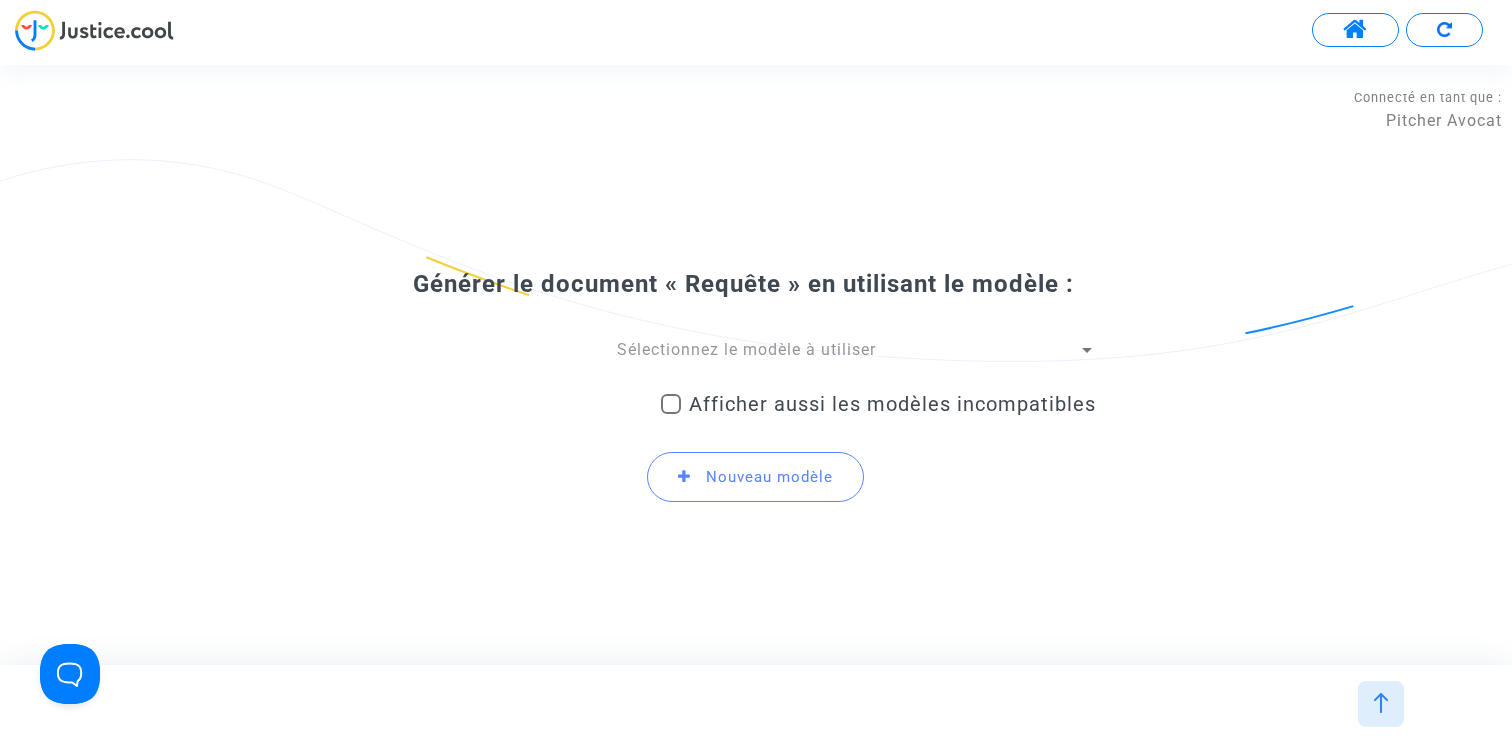 click on "Sélectionnez le modèle à utiliser" at bounding box center (746, 349) 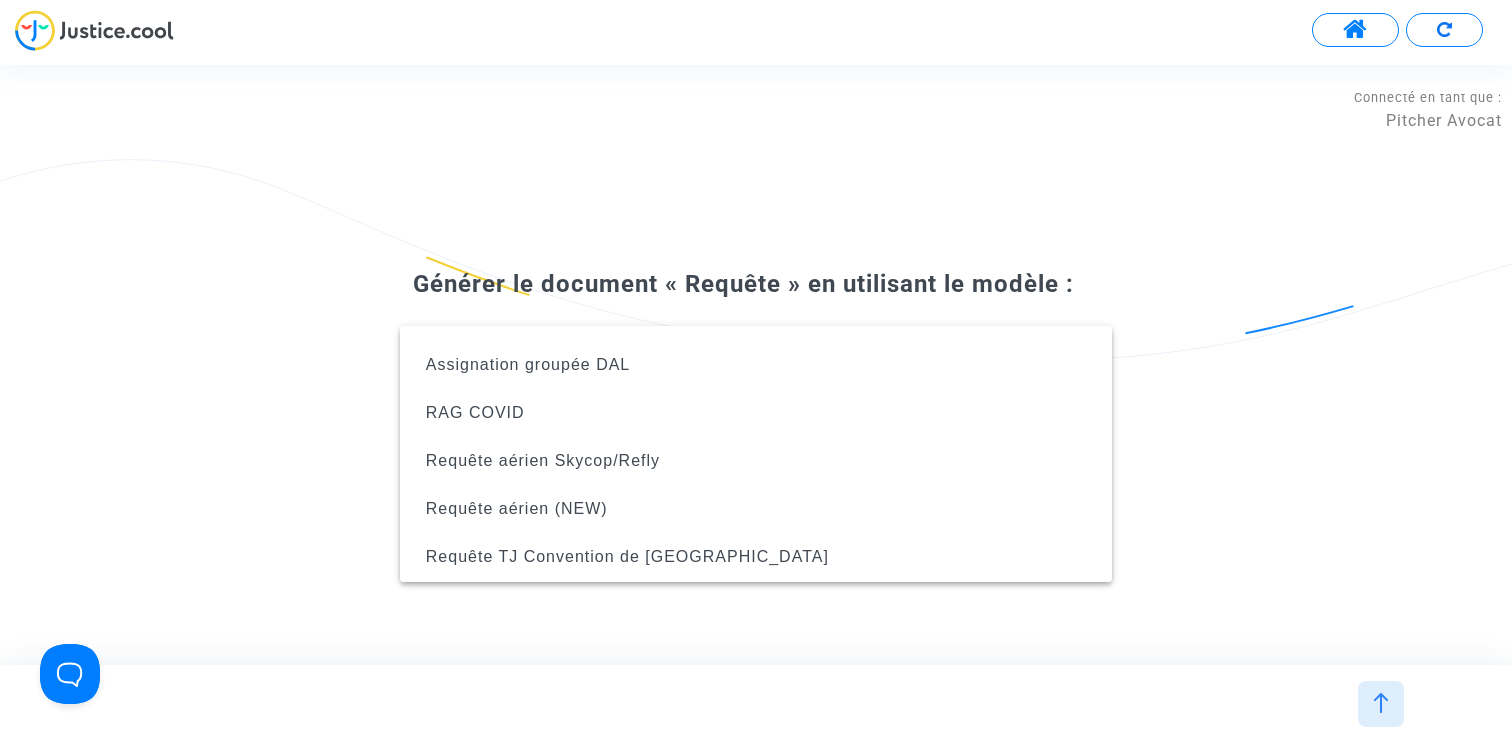 scroll, scrollTop: 171, scrollLeft: 0, axis: vertical 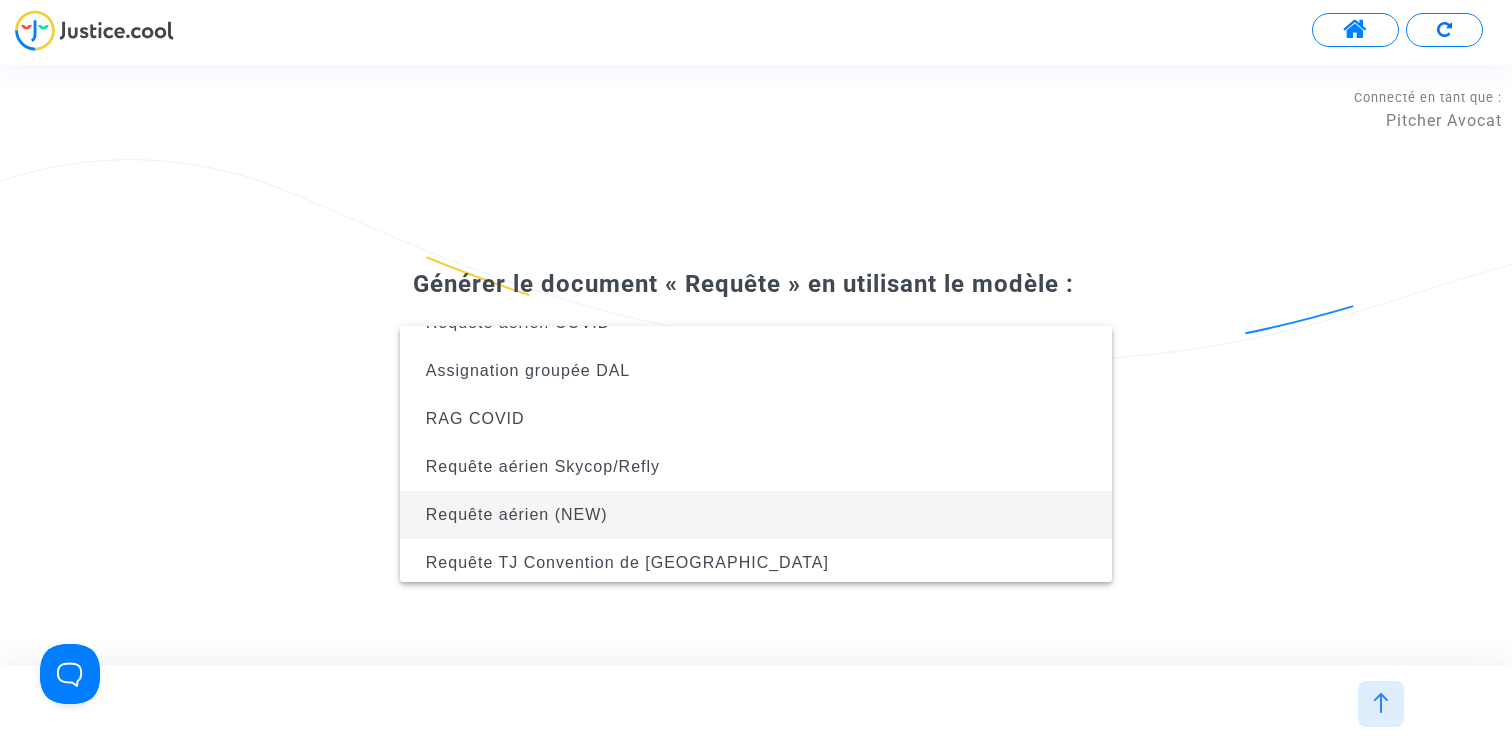 click on "Requête aérien (NEW)" at bounding box center (756, 515) 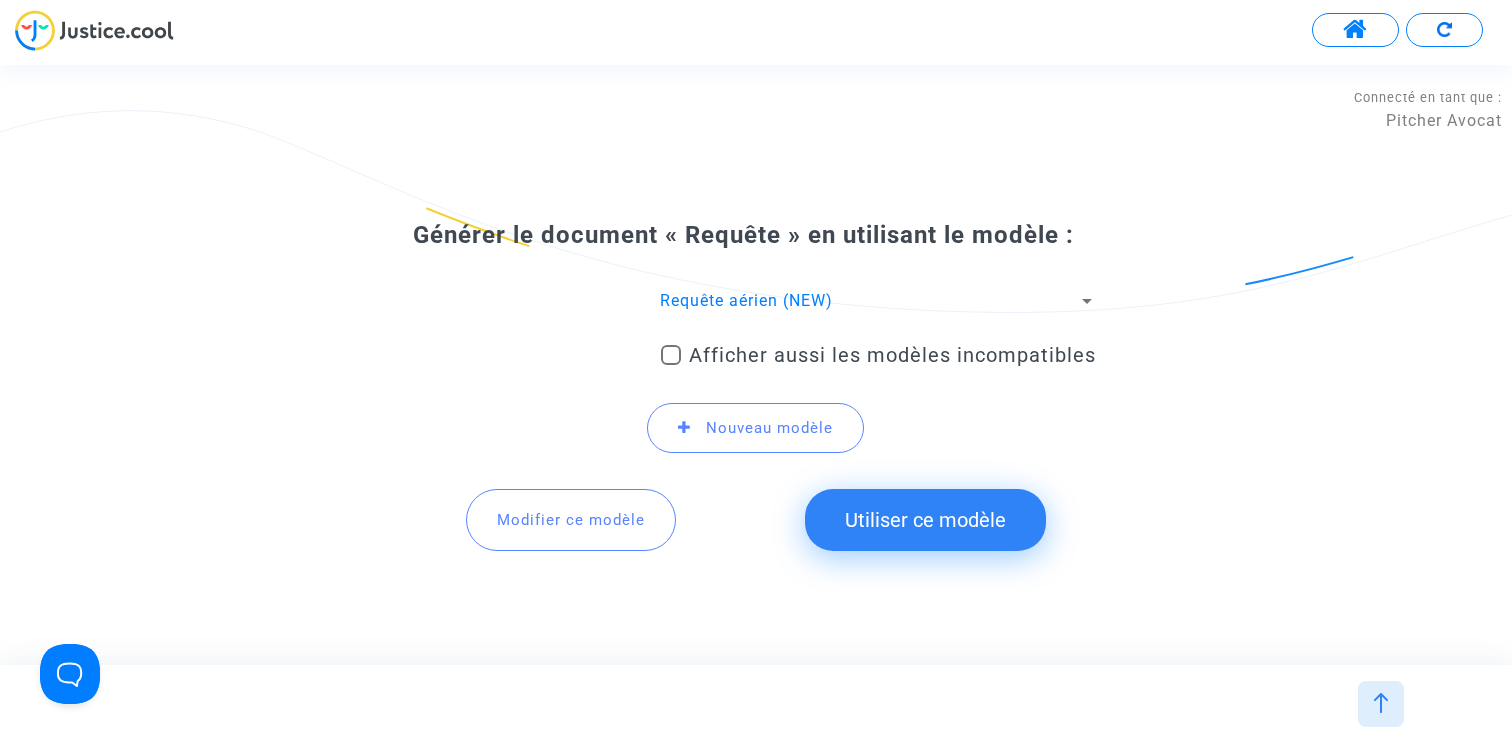 click on "Modifier ce modèle" 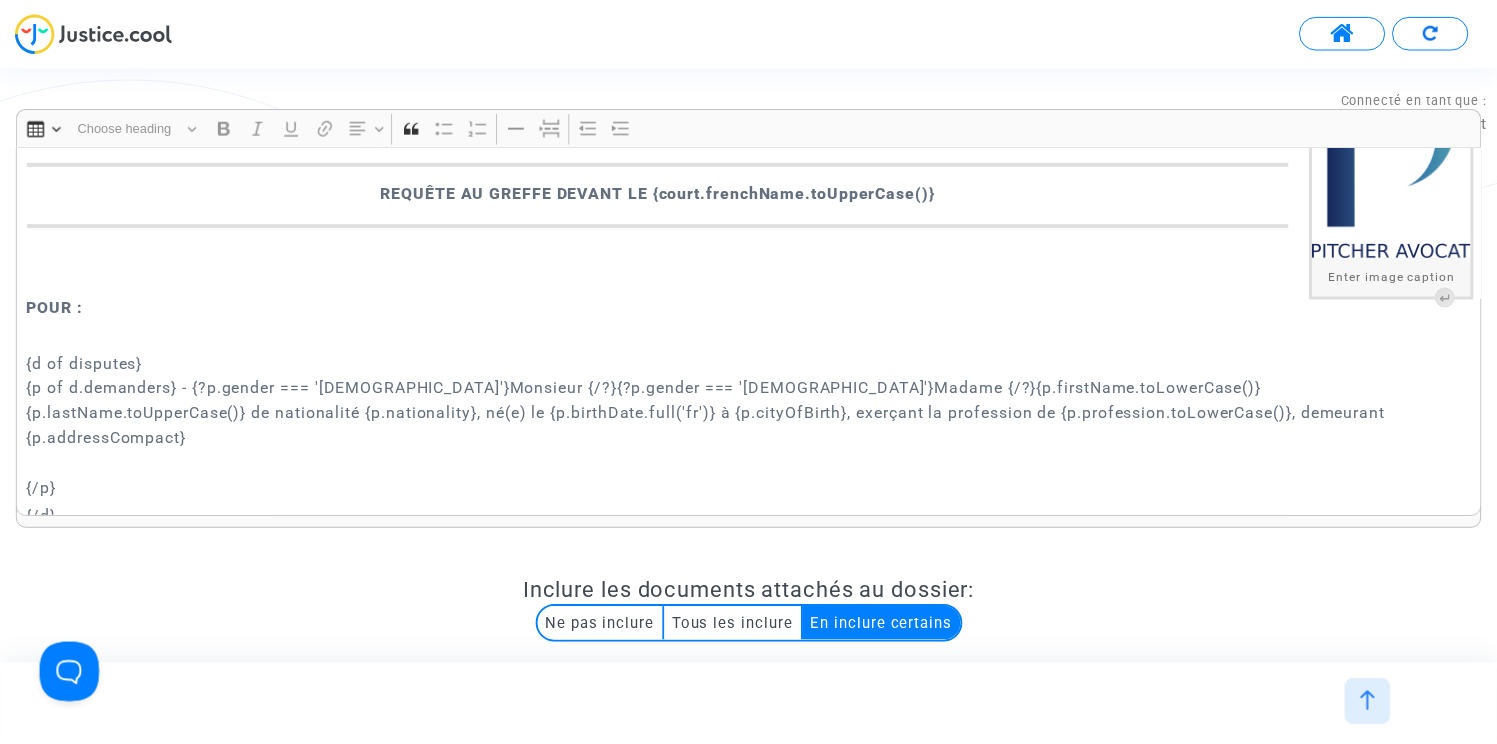scroll, scrollTop: 174, scrollLeft: 0, axis: vertical 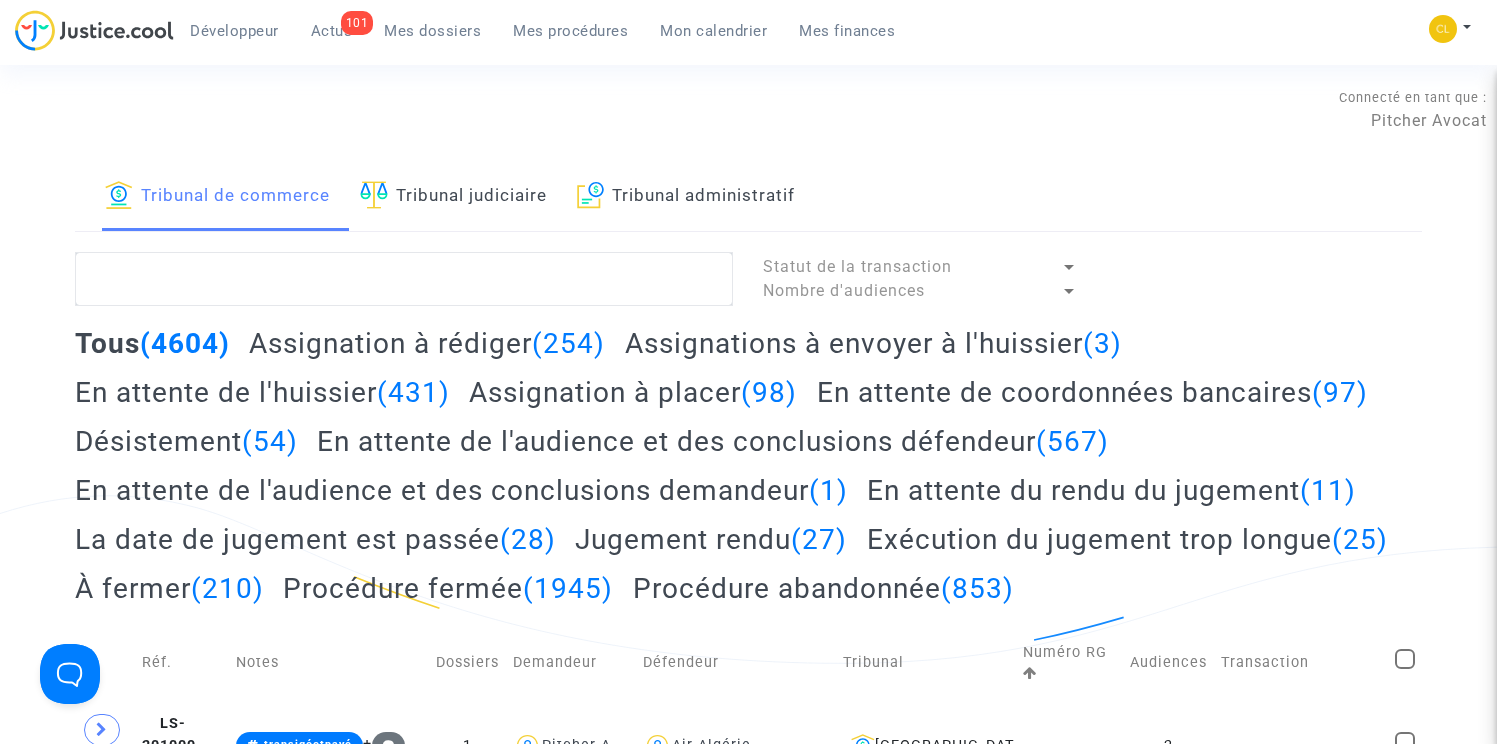 click on "Tribunal judiciaire" 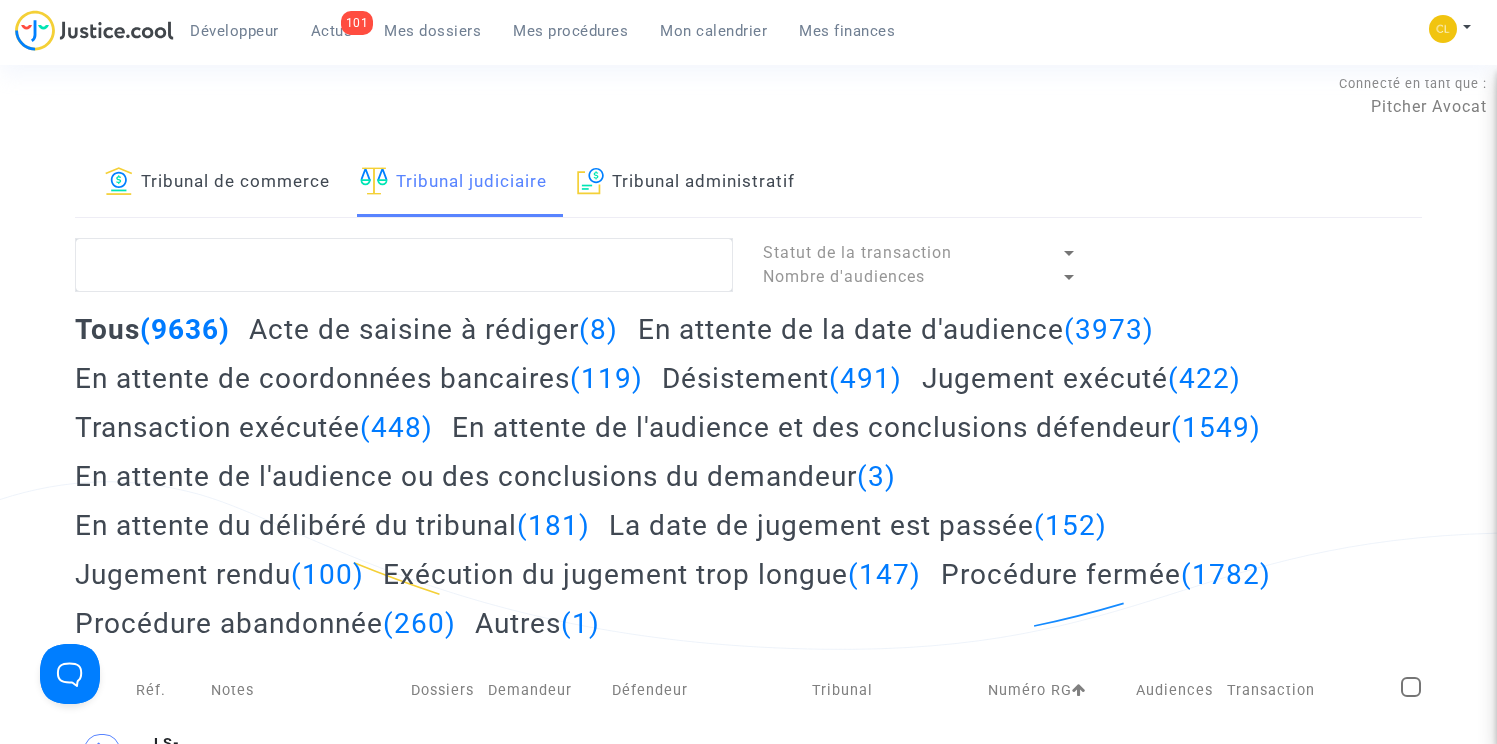 scroll, scrollTop: 0, scrollLeft: 0, axis: both 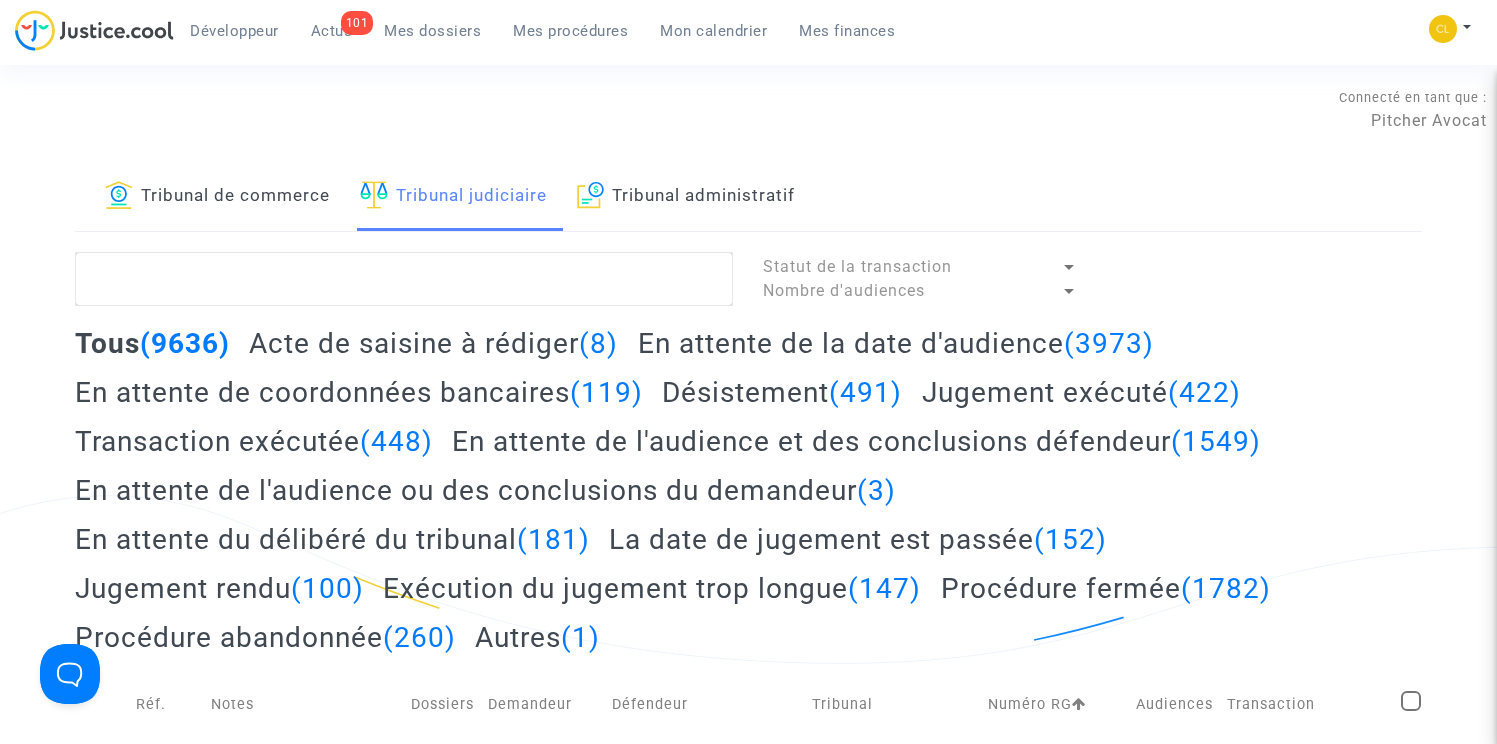 click on "Acte de saisine à rédiger  (8)" 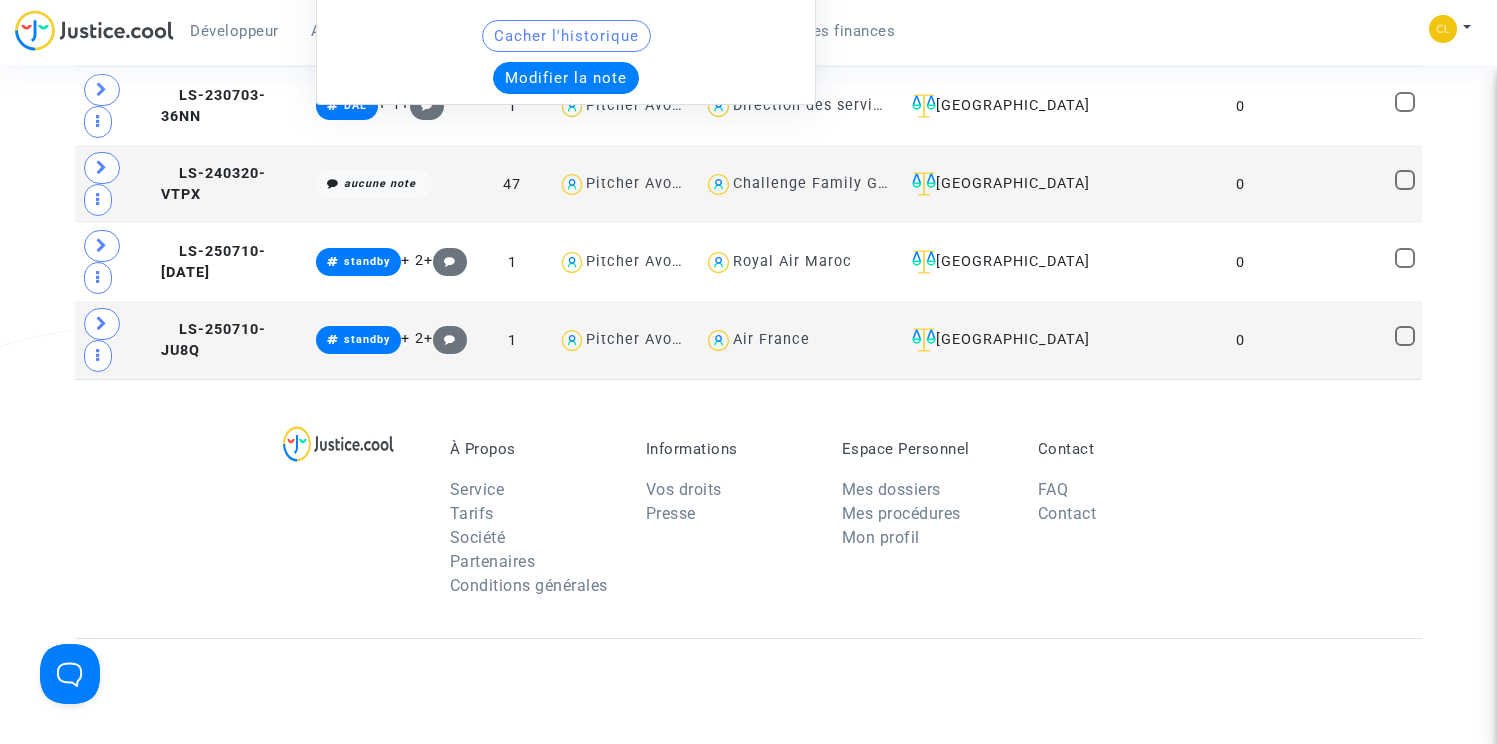 scroll, scrollTop: 1025, scrollLeft: 0, axis: vertical 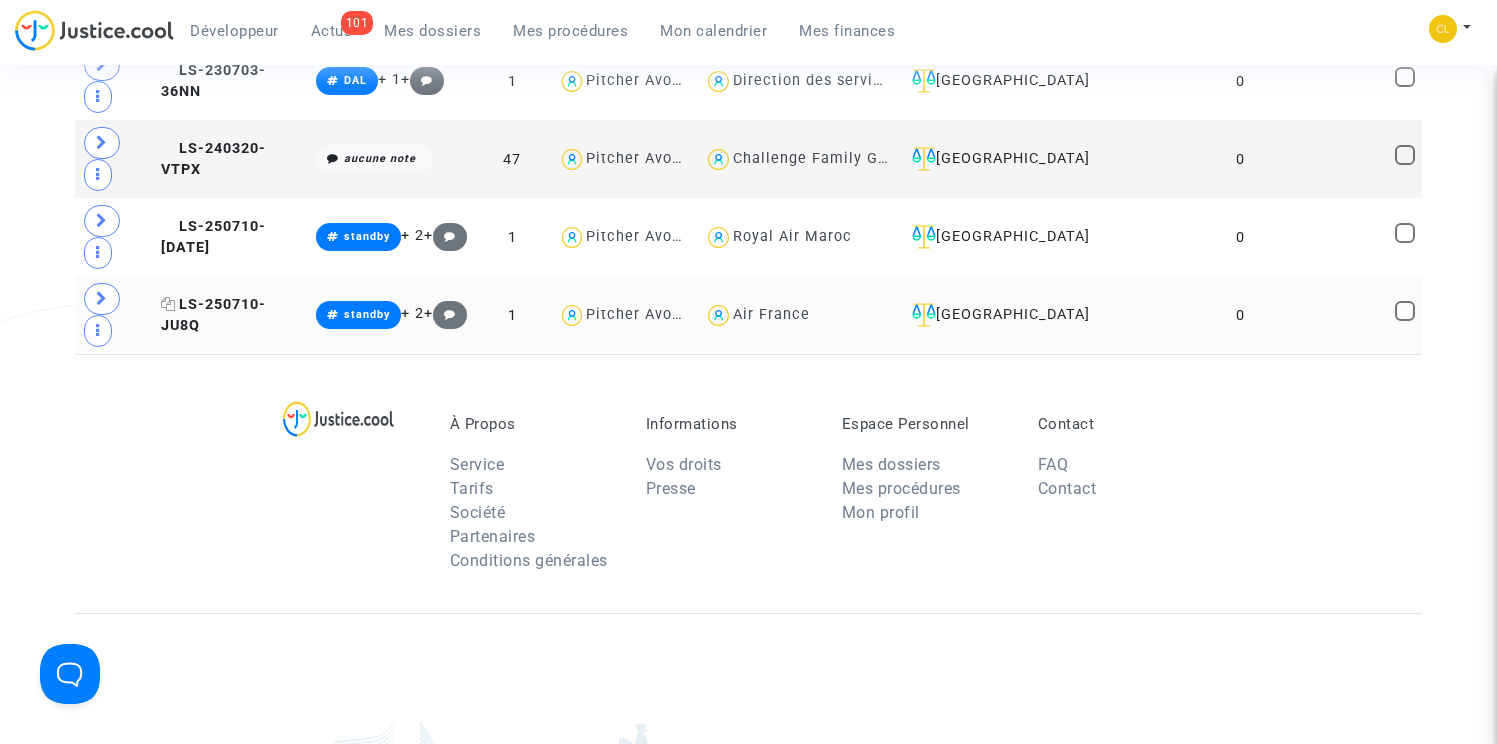 click on "LS-250710-JU8Q" 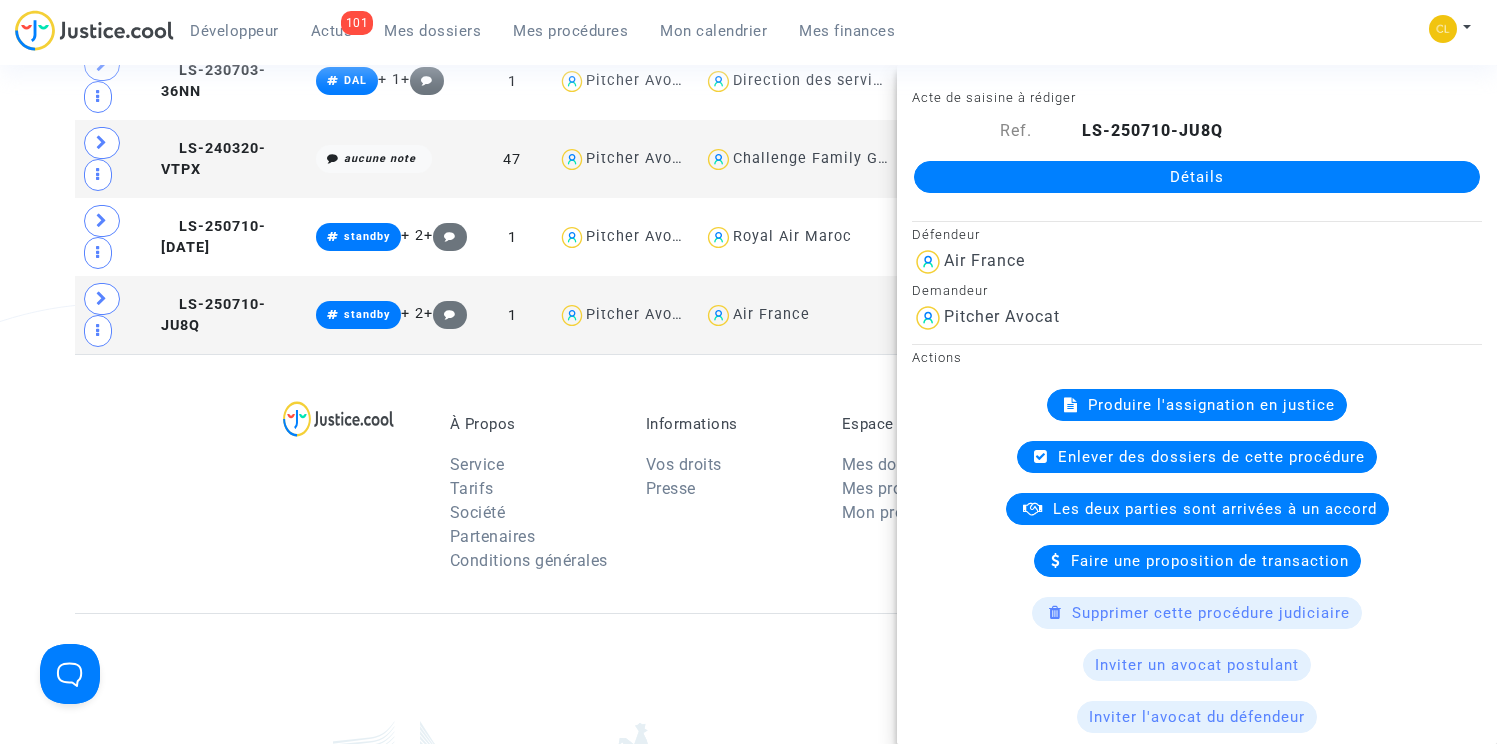 click on "Produire l'assignation en justice" 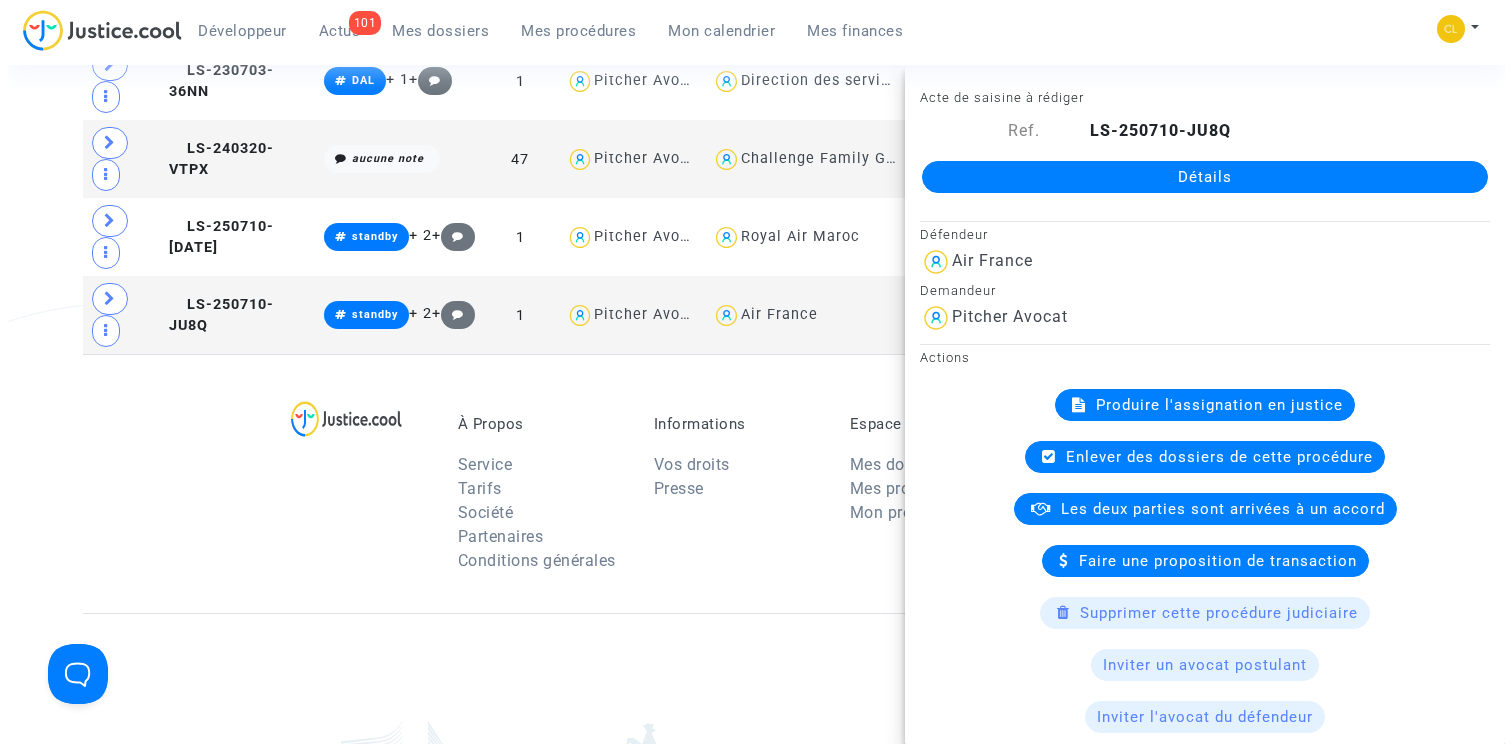 scroll, scrollTop: 0, scrollLeft: 0, axis: both 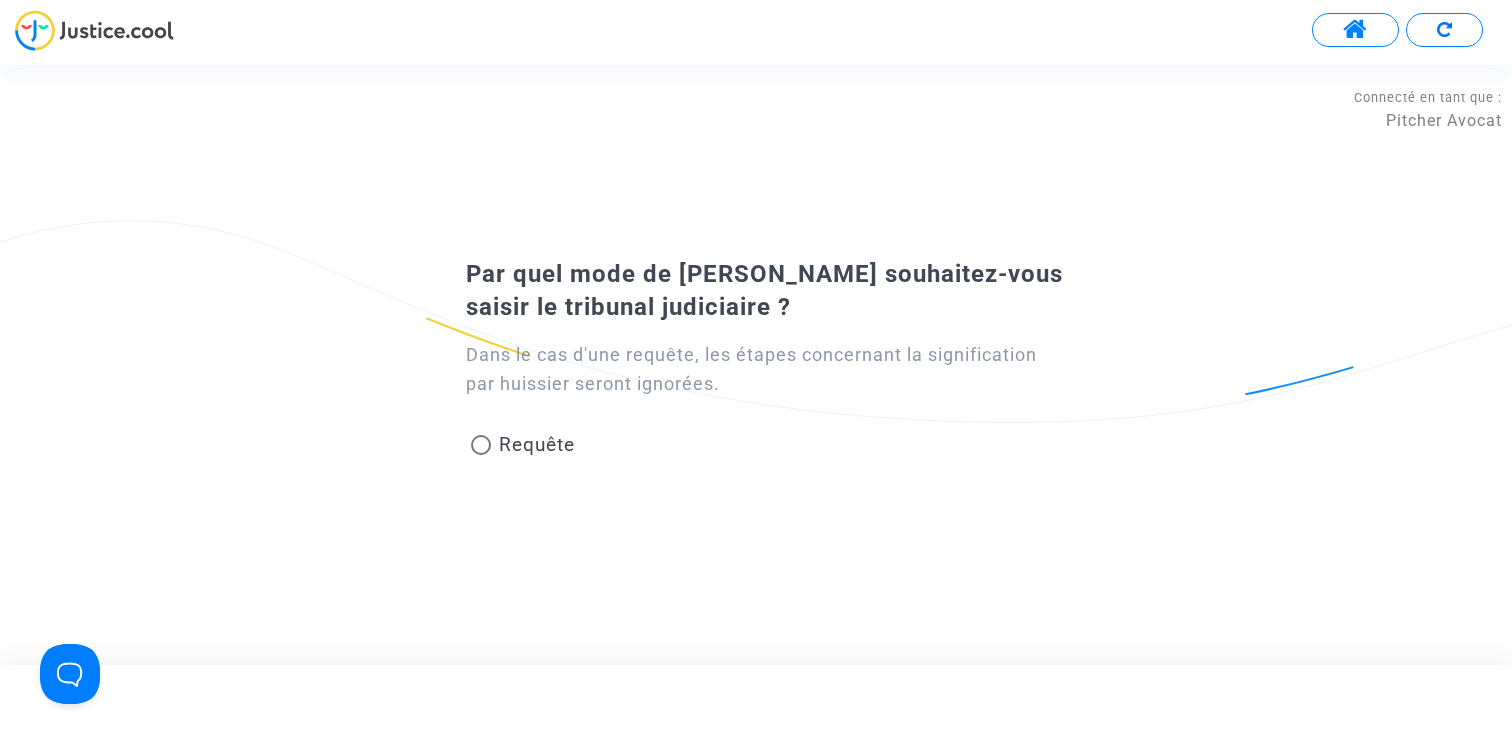 click on "Requête" at bounding box center (523, 448) 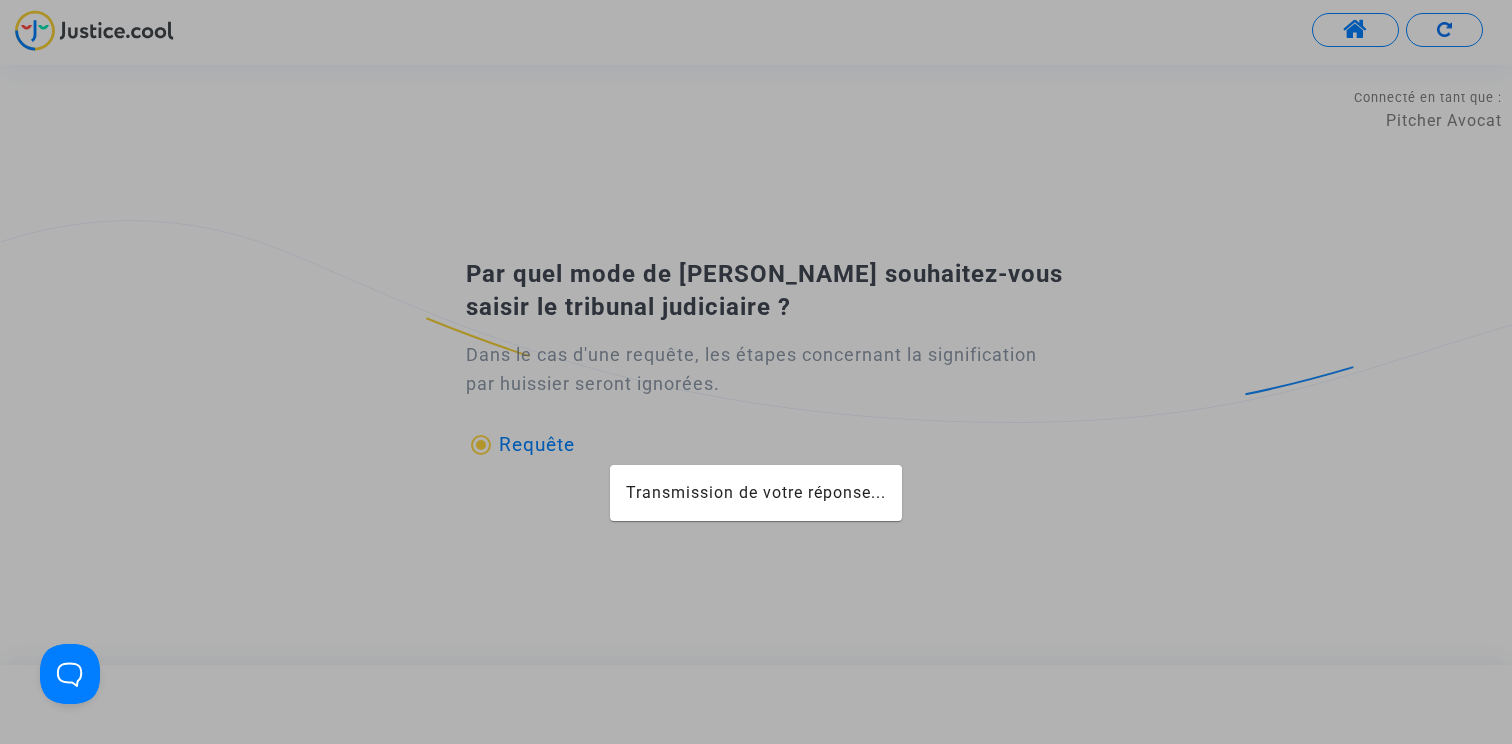 click on "Requête" at bounding box center (537, 444) 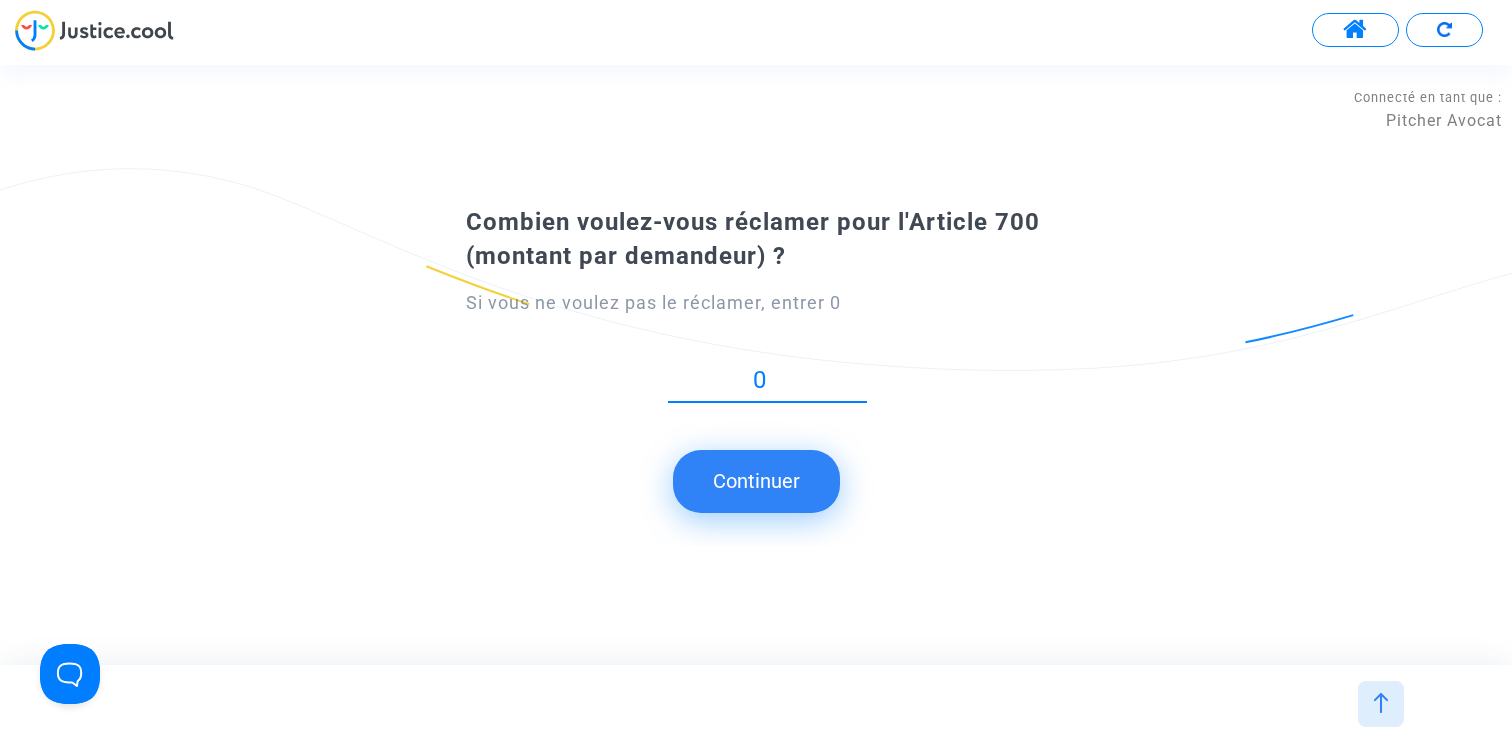 type on "0" 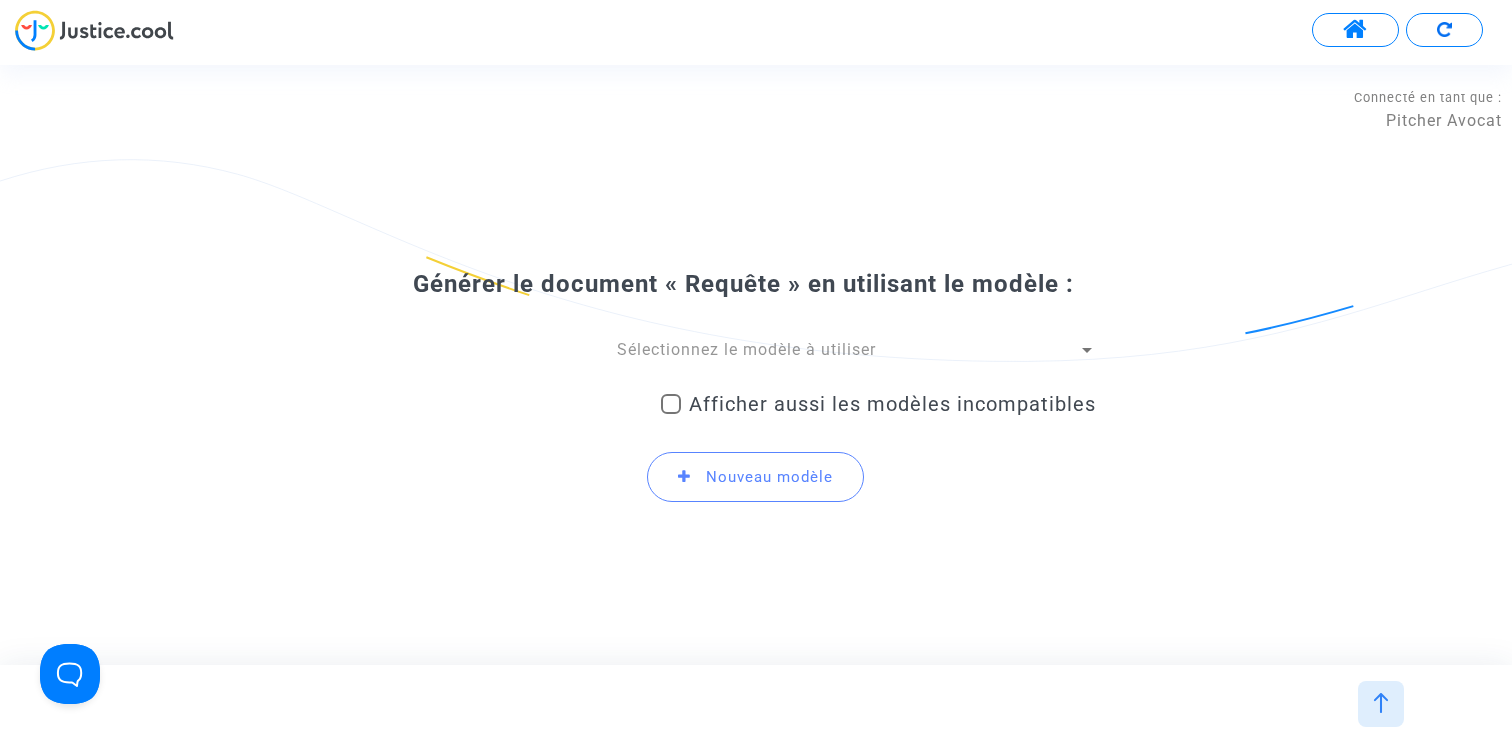 click on "Sélectionnez le modèle à utiliser" at bounding box center [746, 349] 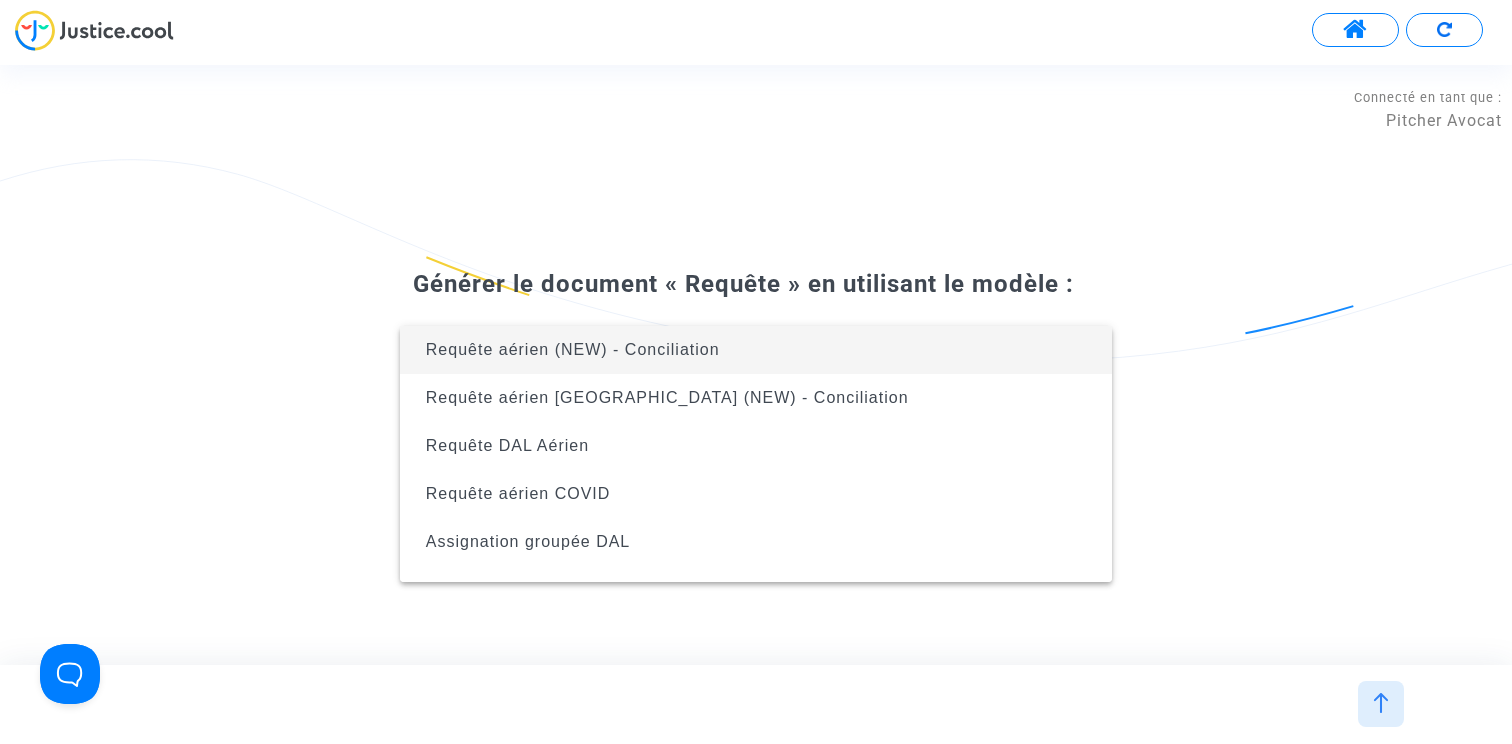 click on "Requête aérien (NEW) - Conciliation" at bounding box center (573, 349) 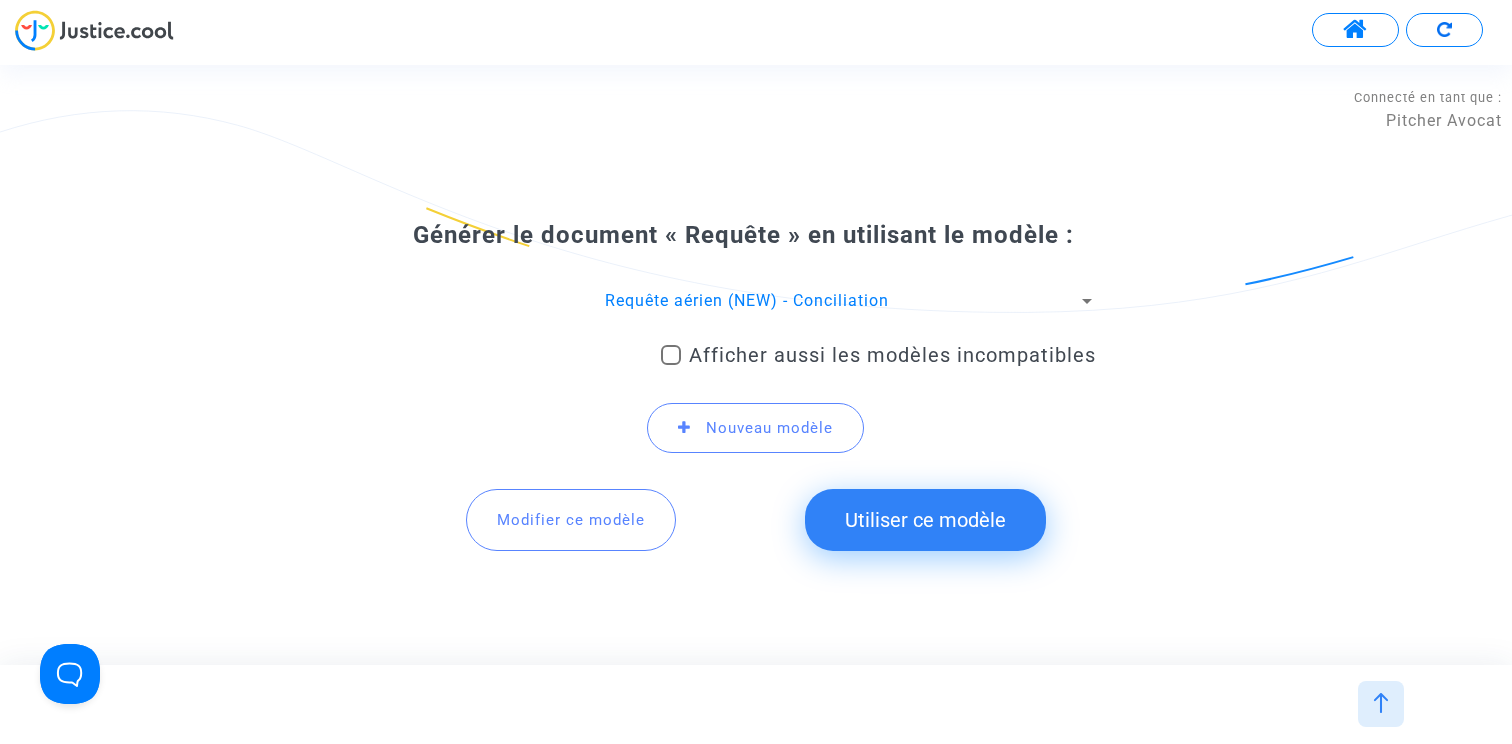 click on "Modifier ce modèle" 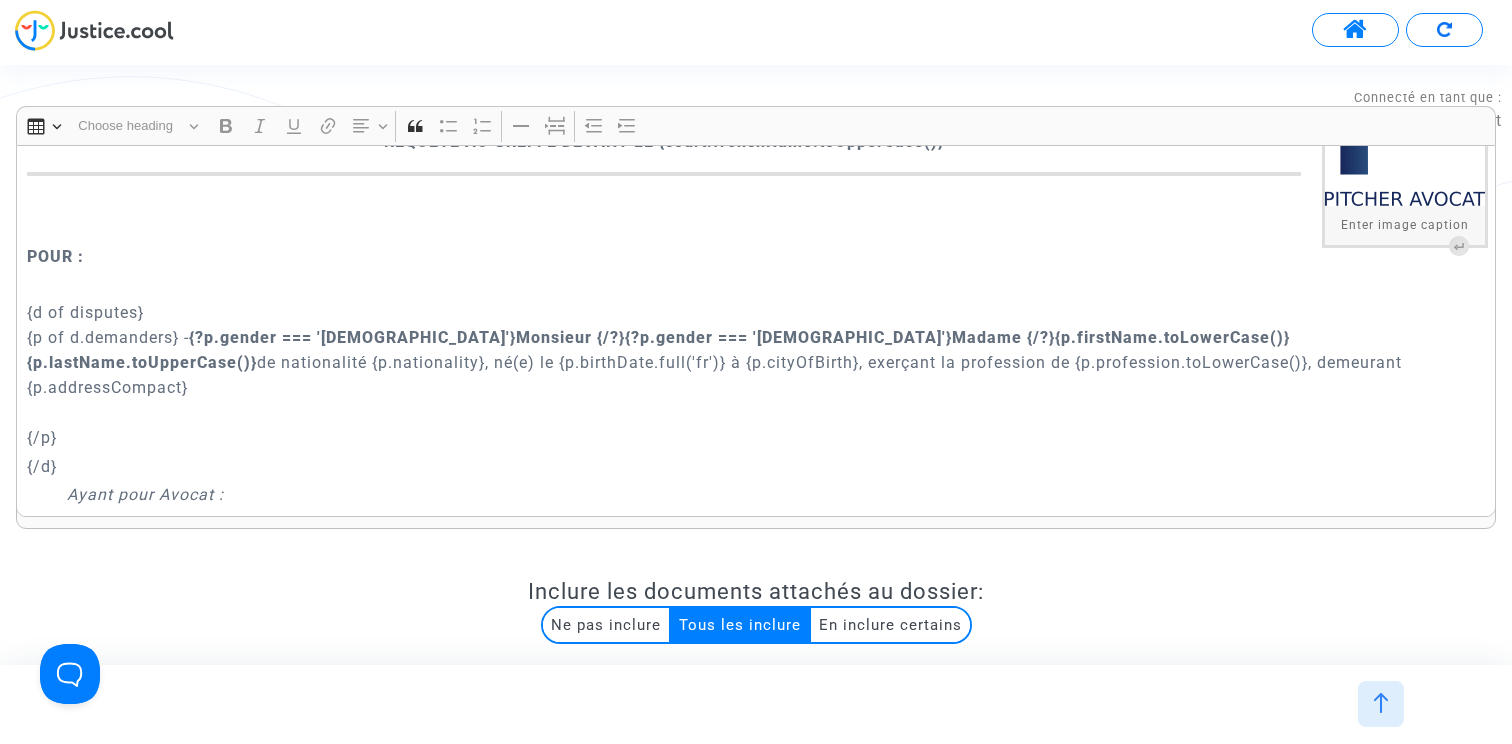 scroll, scrollTop: 163, scrollLeft: 0, axis: vertical 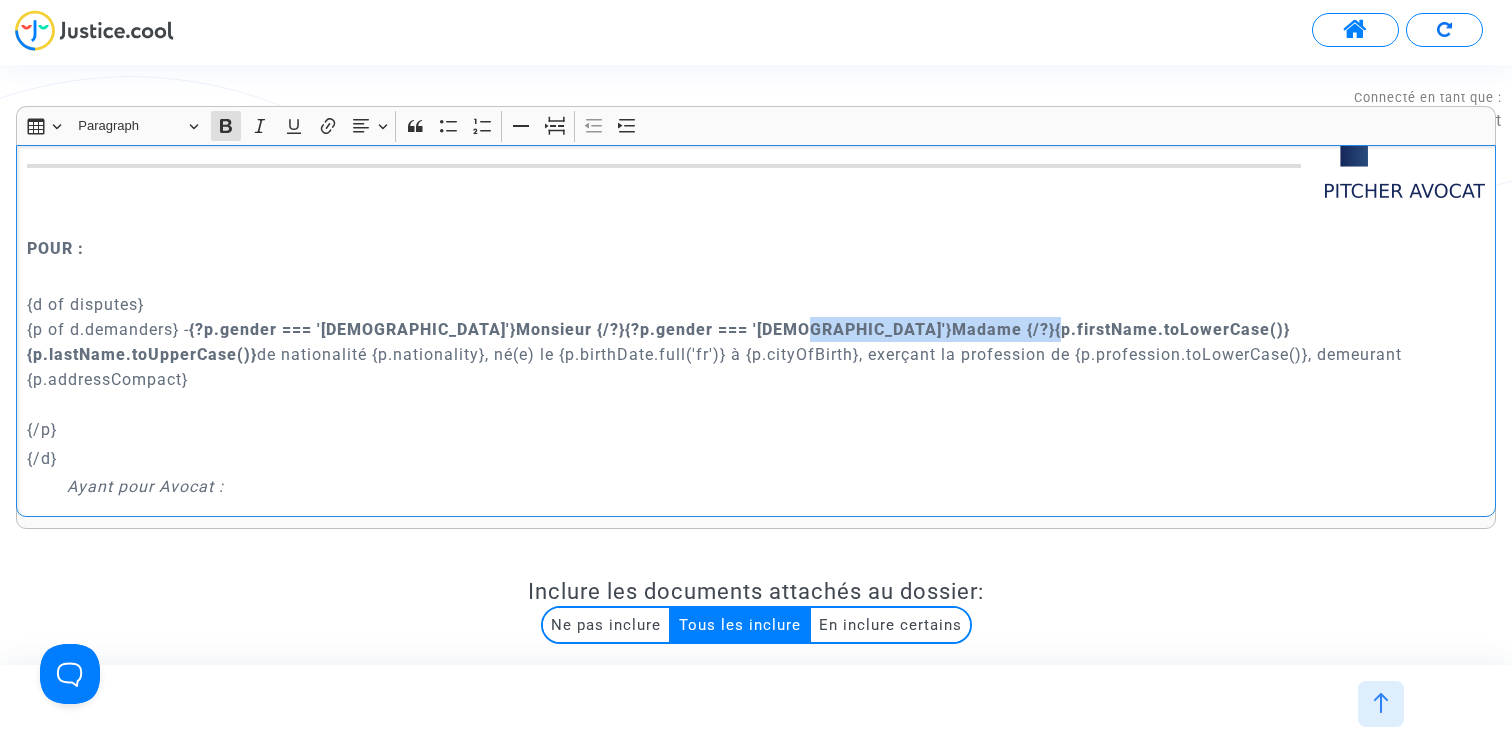 drag, startPoint x: 786, startPoint y: 329, endPoint x: 1018, endPoint y: 326, distance: 232.0194 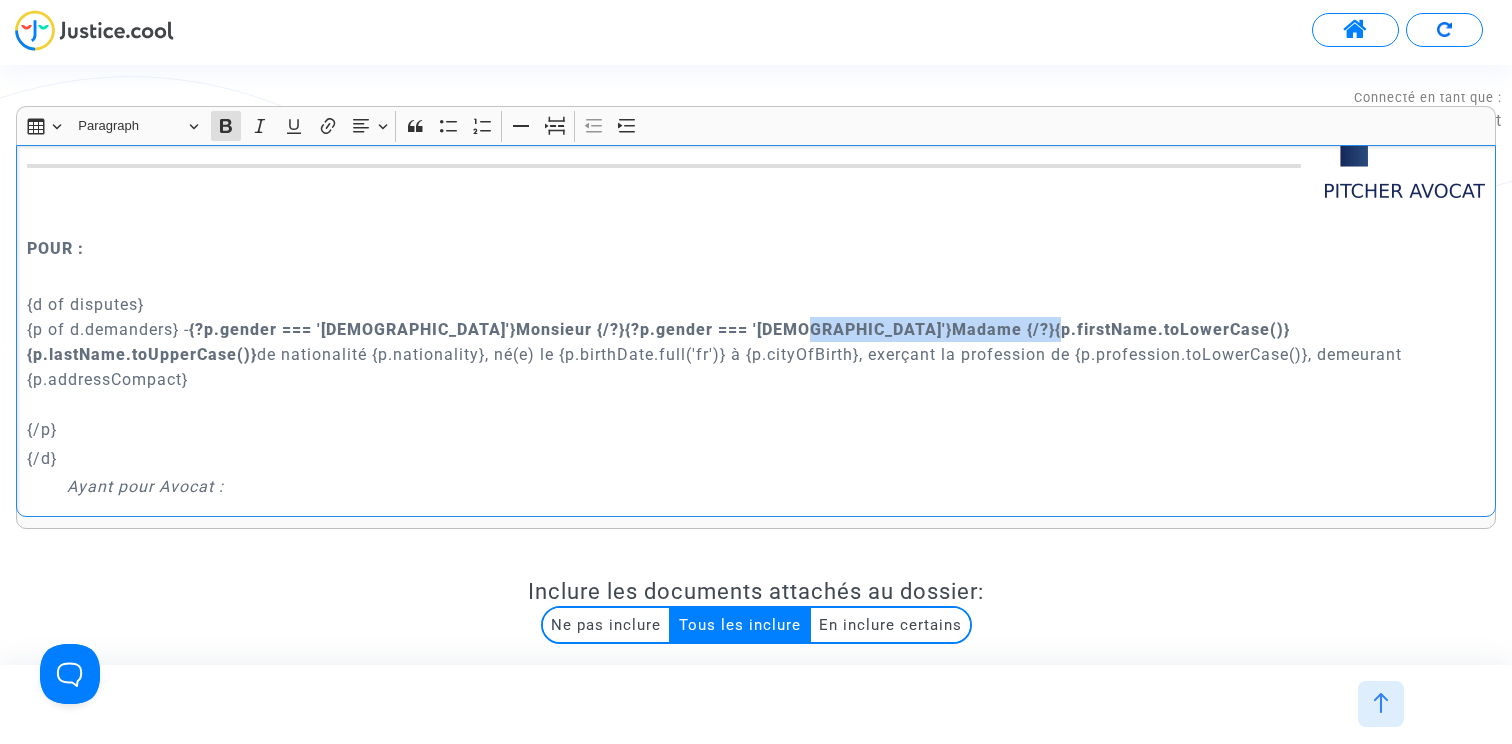 click on "{?p.gender === '[DEMOGRAPHIC_DATA]'}Monsieur {/?}{?p.gender === '[DEMOGRAPHIC_DATA]'}Madame {/?}{p.firstName.toLowerCase()} {p.lastName.toUpperCase()}" 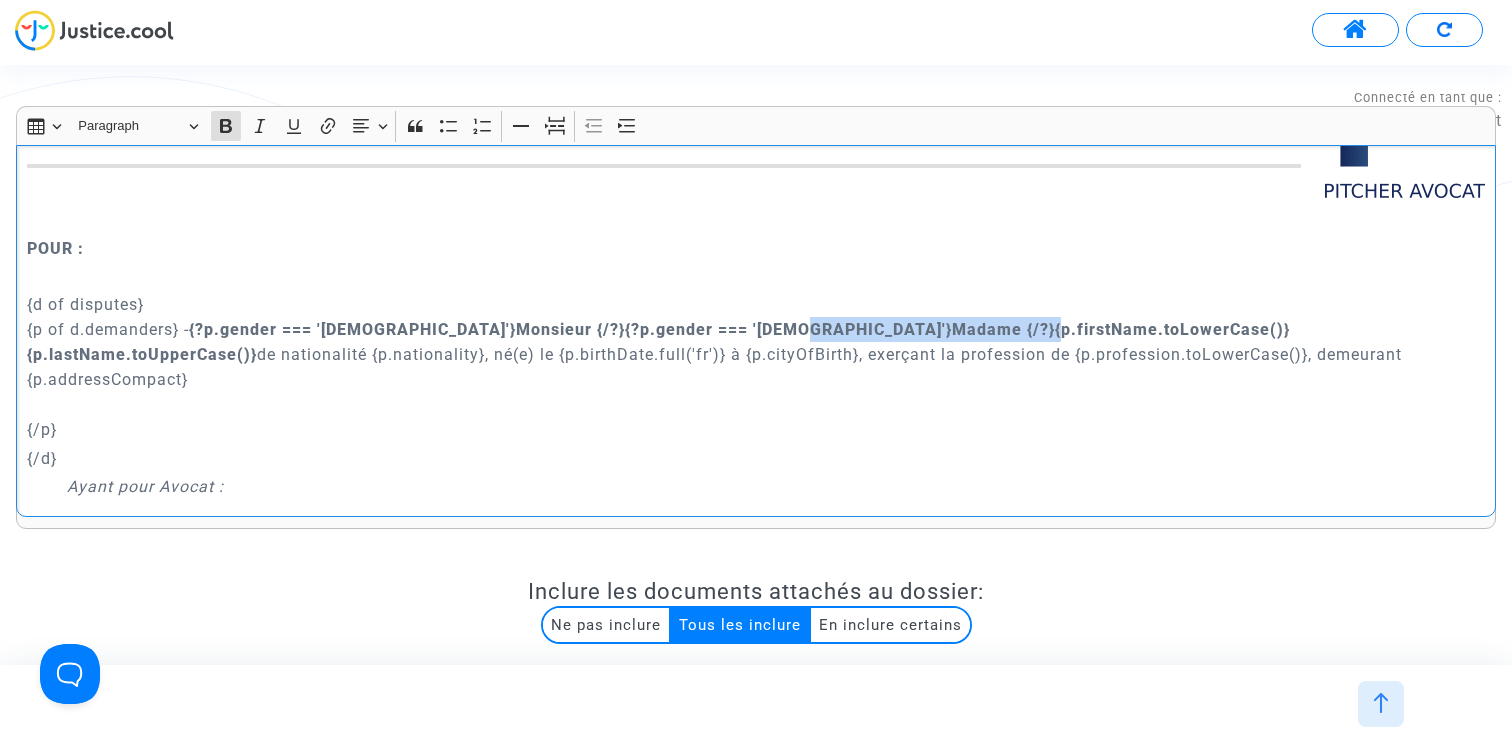 copy on "{p.firstName.toLowerCase()}" 